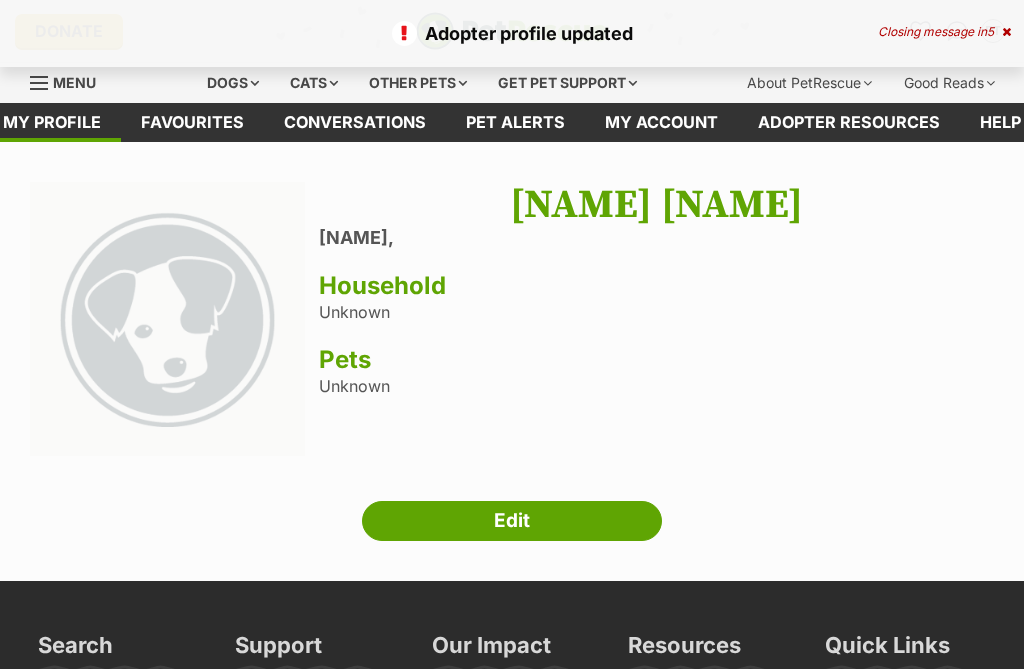 scroll, scrollTop: 0, scrollLeft: 0, axis: both 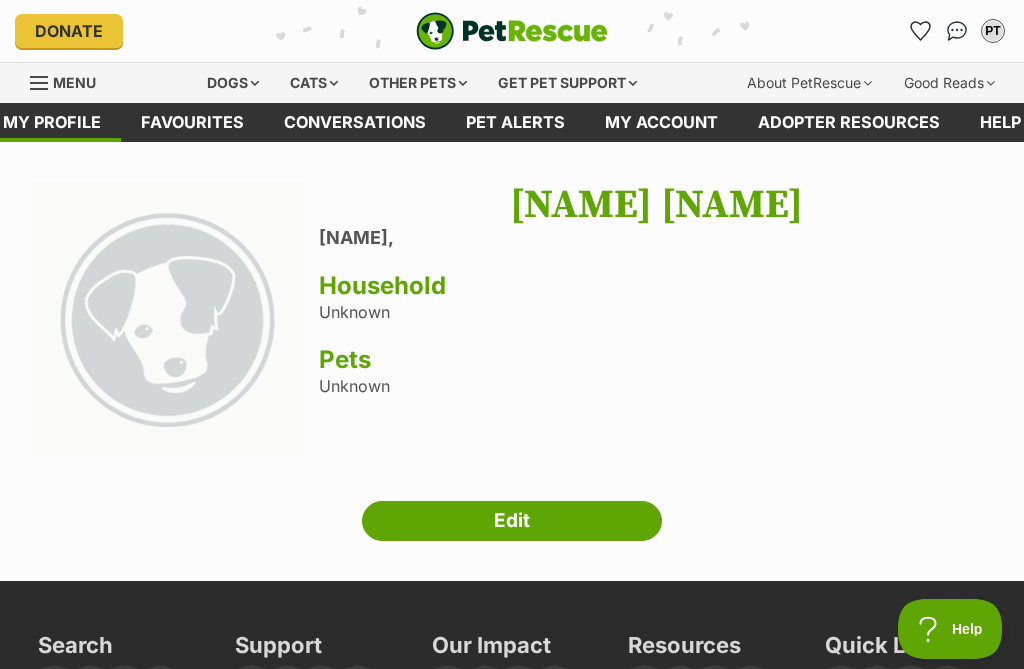 click on "Favourites" at bounding box center (192, 122) 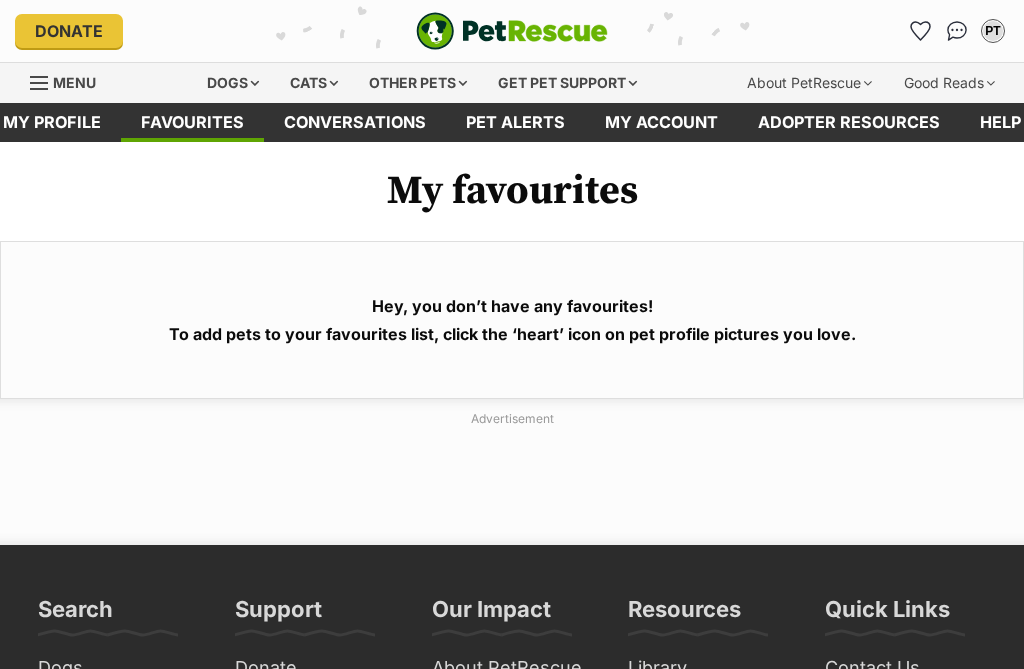 scroll, scrollTop: 0, scrollLeft: 0, axis: both 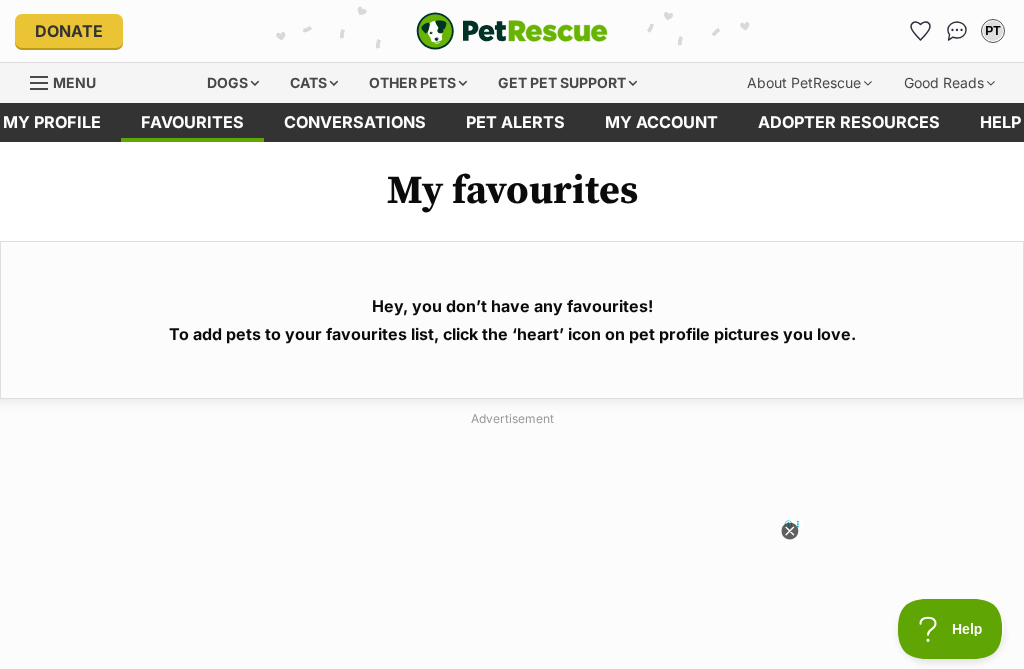 click on "Dogs" at bounding box center [233, 83] 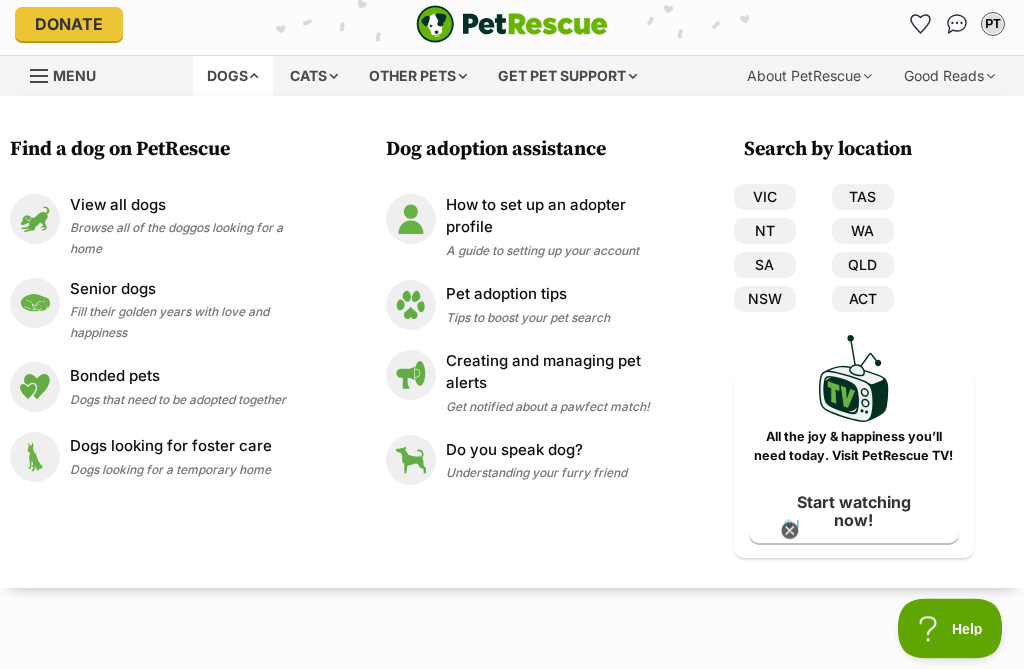 scroll, scrollTop: 0, scrollLeft: 0, axis: both 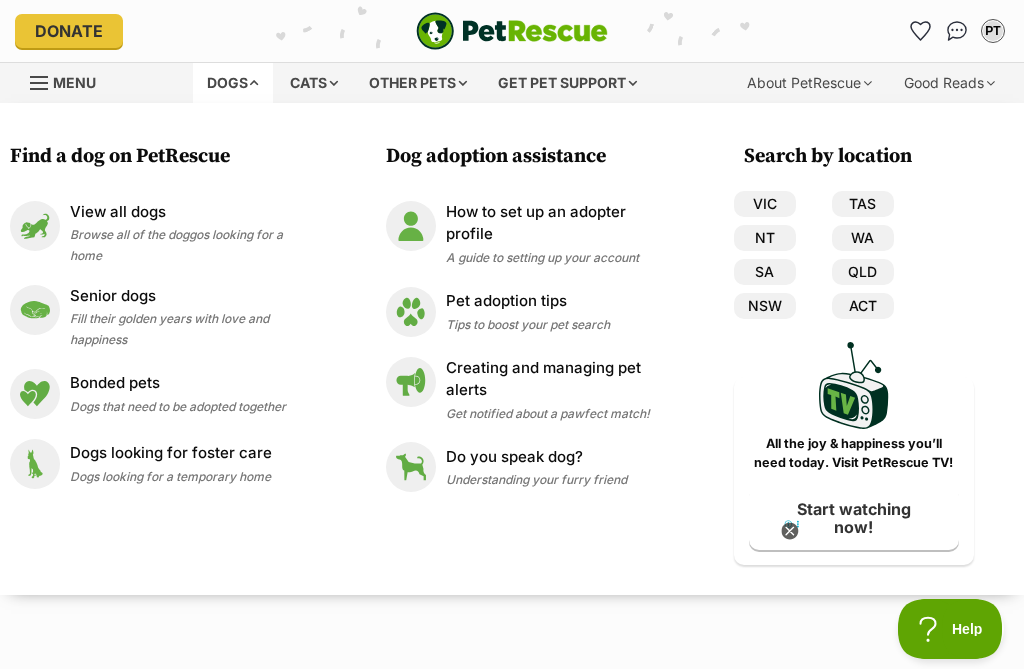 click on "Start watching now!" at bounding box center [854, 518] 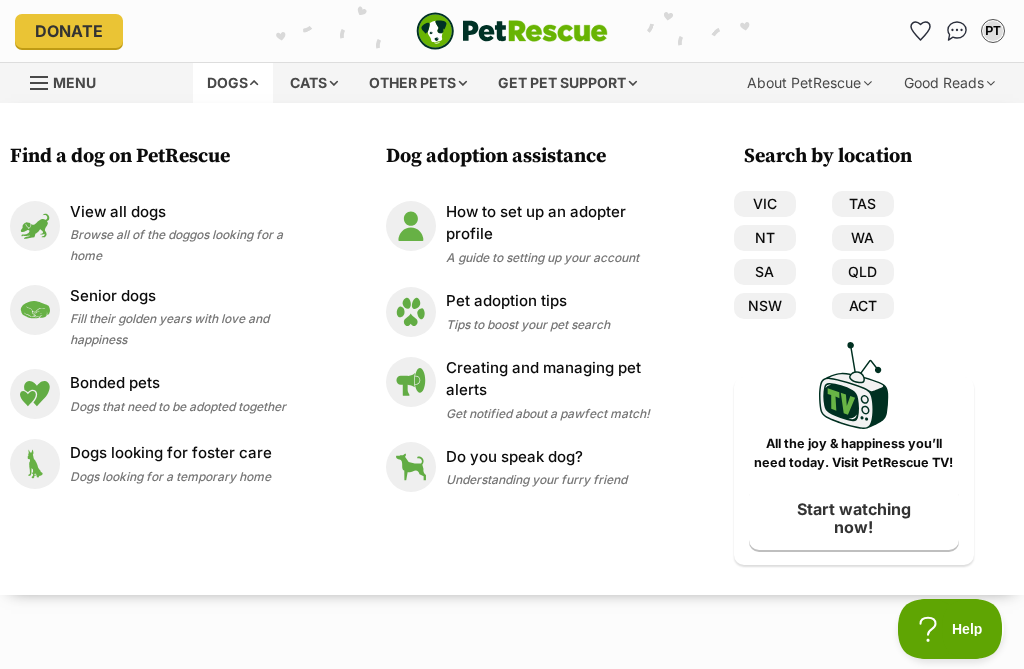 click on "QLD" at bounding box center (863, 272) 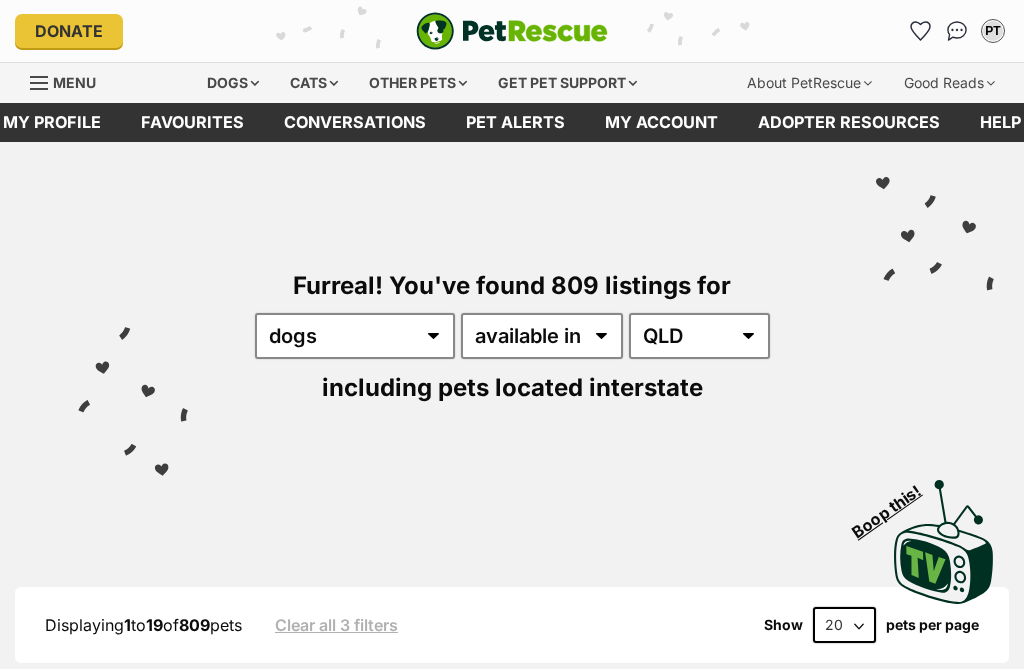 scroll, scrollTop: 0, scrollLeft: 0, axis: both 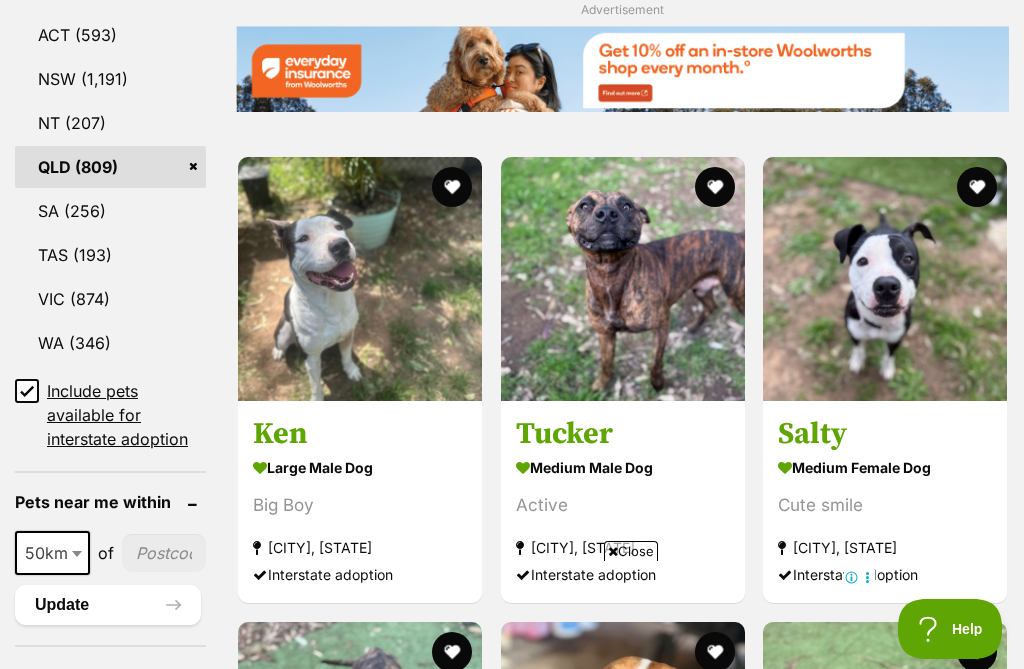 click on "Include pets available for interstate adoption" at bounding box center (27, 391) 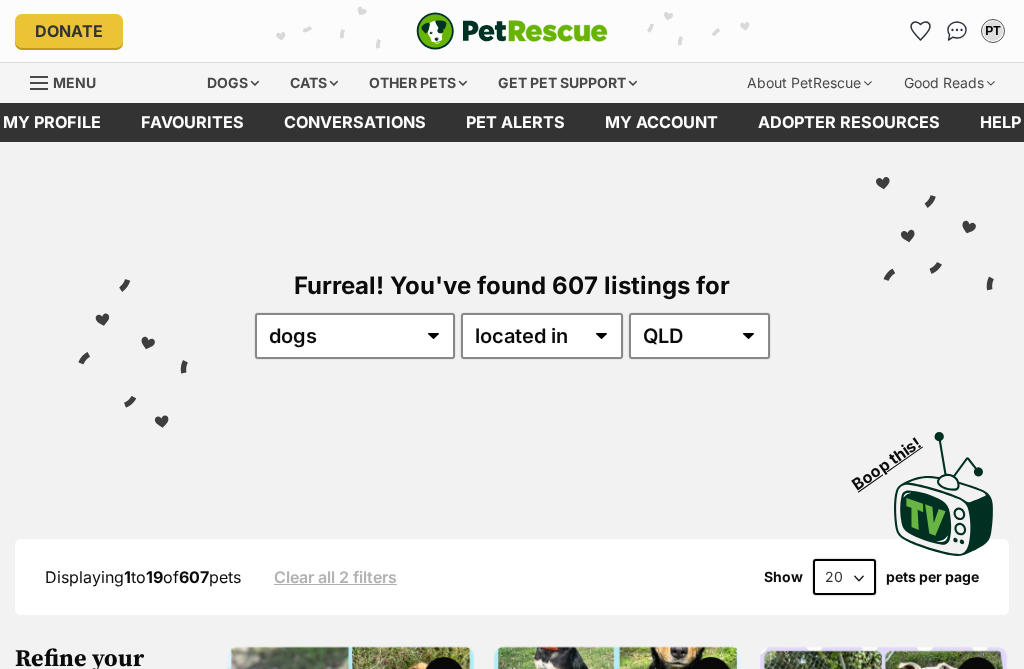 scroll, scrollTop: 0, scrollLeft: 0, axis: both 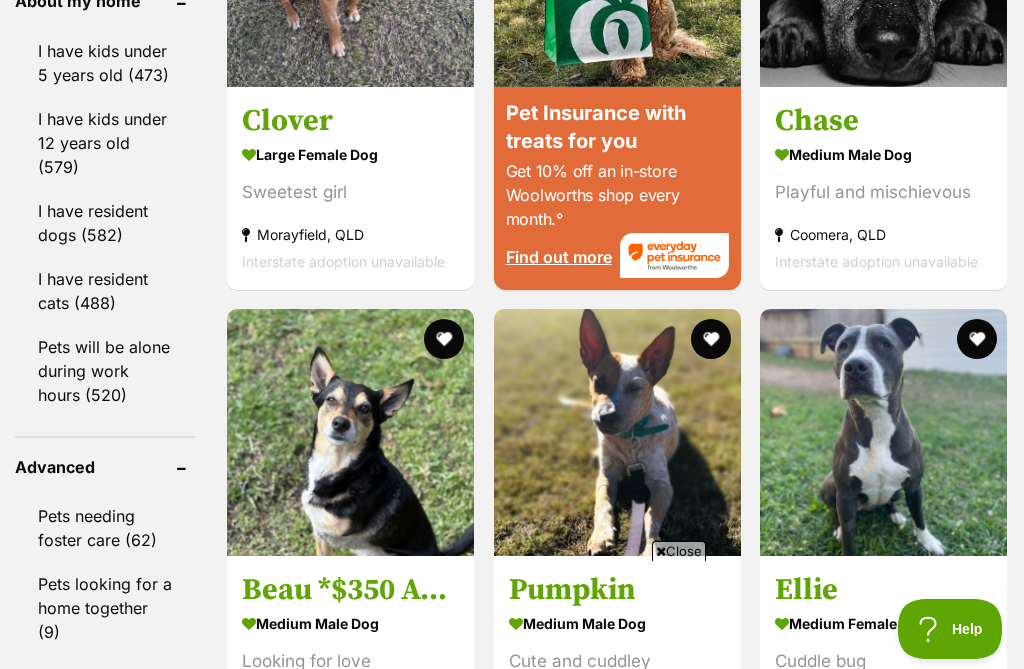 click on "I have kids under 12 years old (579)" at bounding box center [105, 143] 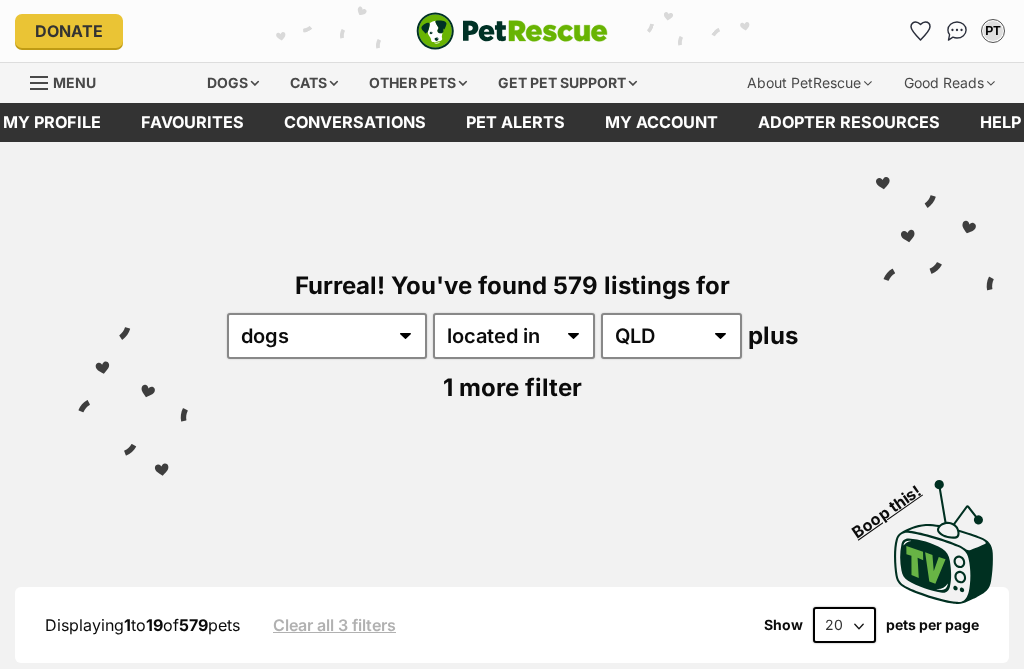 scroll, scrollTop: 0, scrollLeft: 0, axis: both 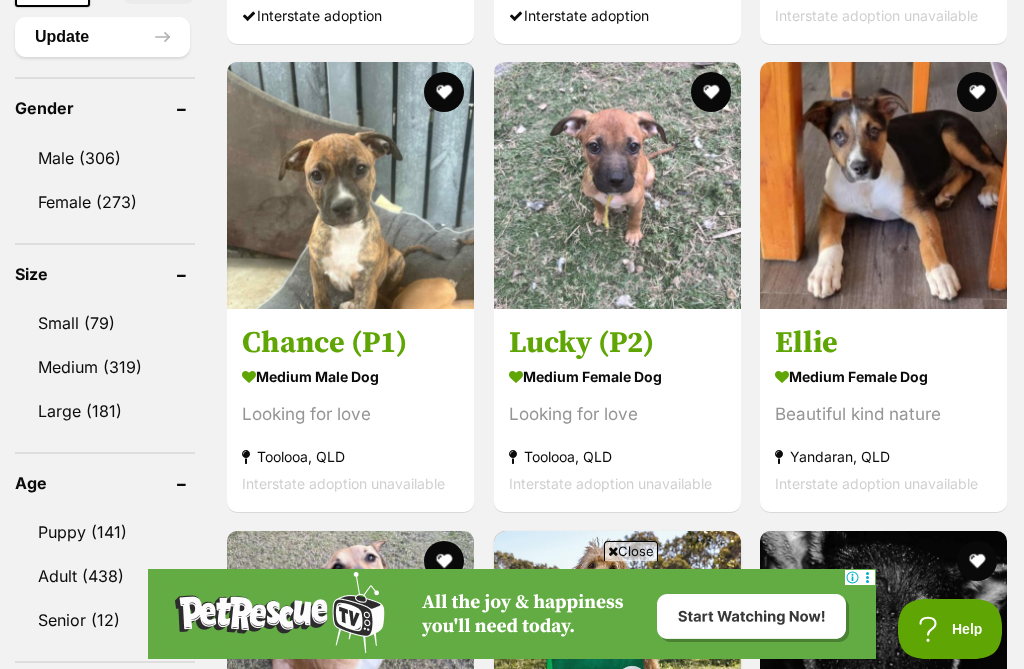 click on "Beautiful kind nature" at bounding box center [883, 414] 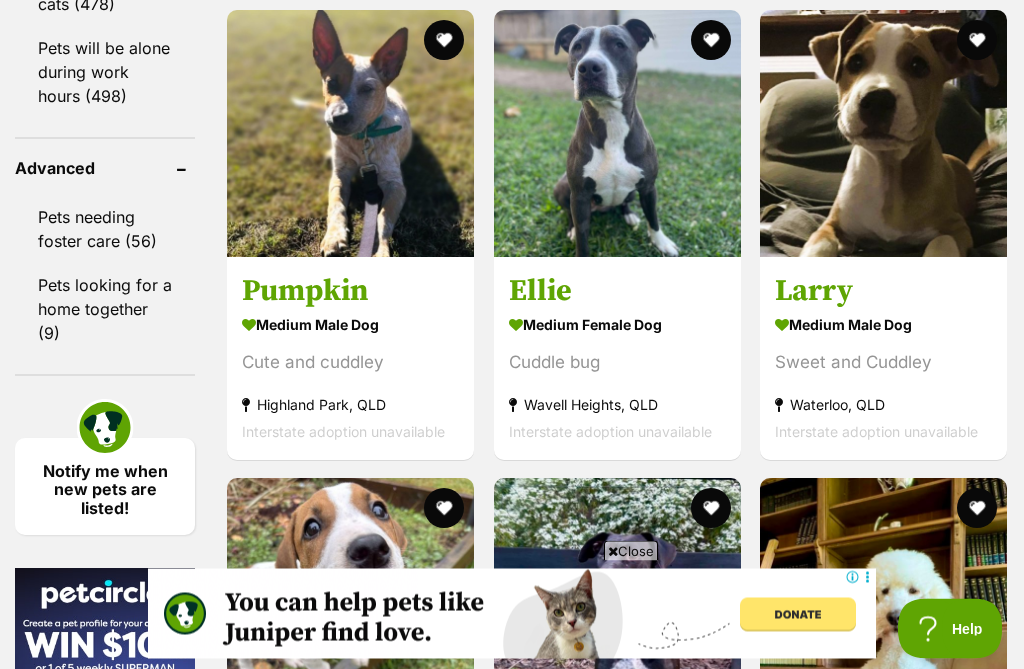 scroll, scrollTop: 2734, scrollLeft: 0, axis: vertical 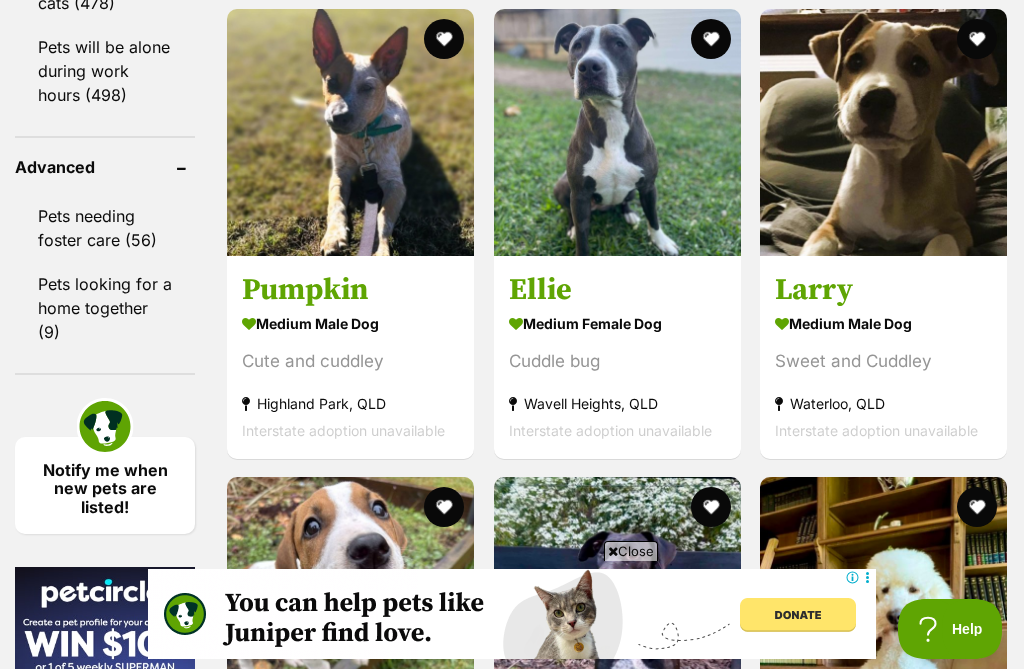 click on "medium male Dog
Sweet and Cuddley
[CITY], [STATE]
Interstate adoption unavailable" at bounding box center [883, 375] 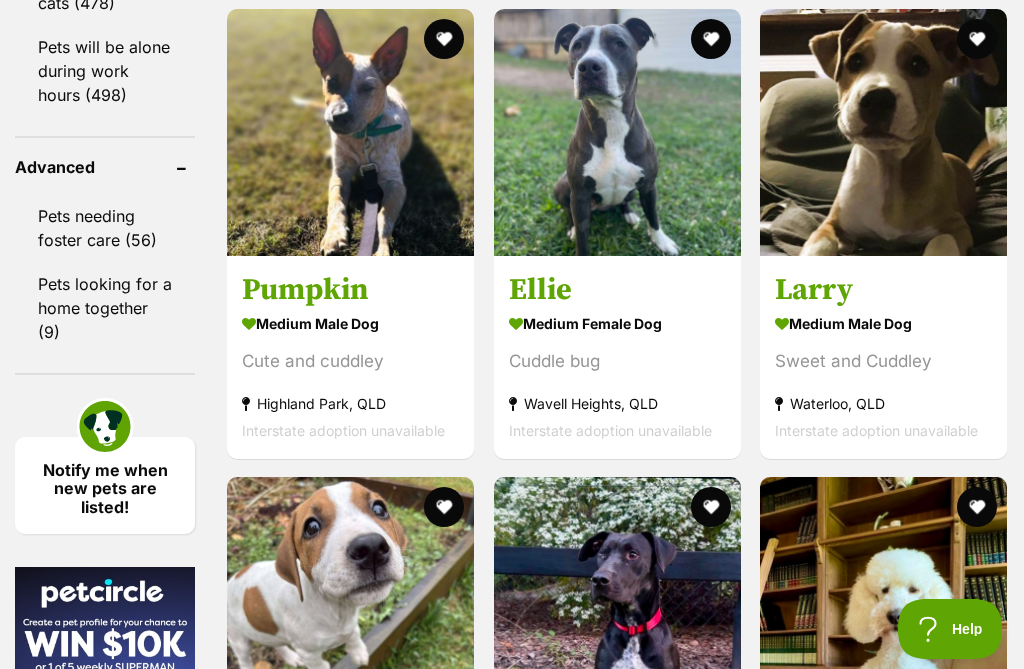 scroll, scrollTop: 2779, scrollLeft: 0, axis: vertical 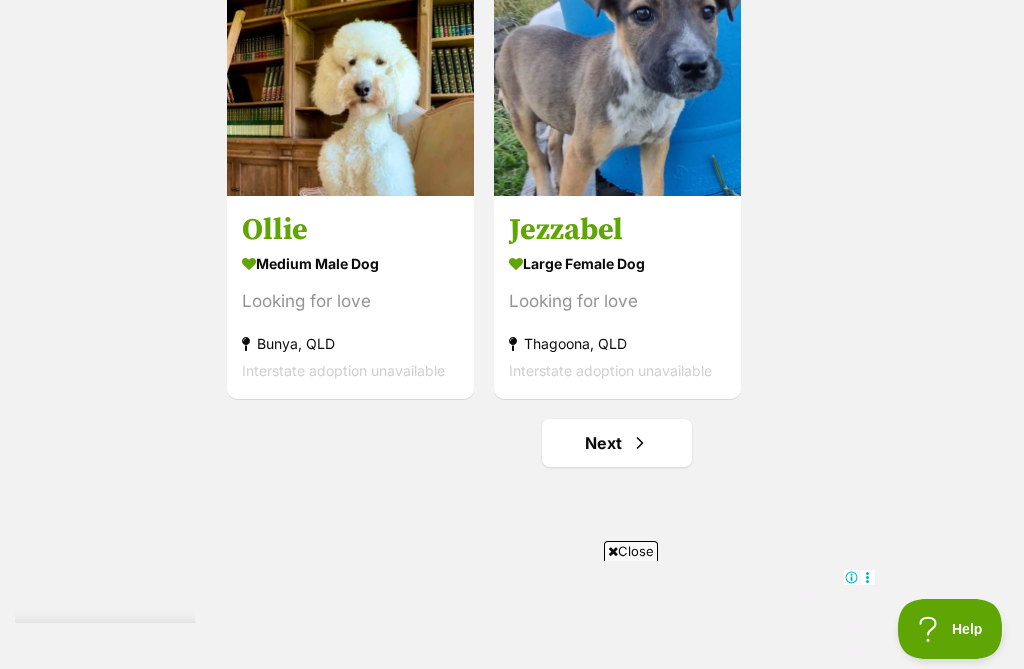 click on "Next" at bounding box center [617, 443] 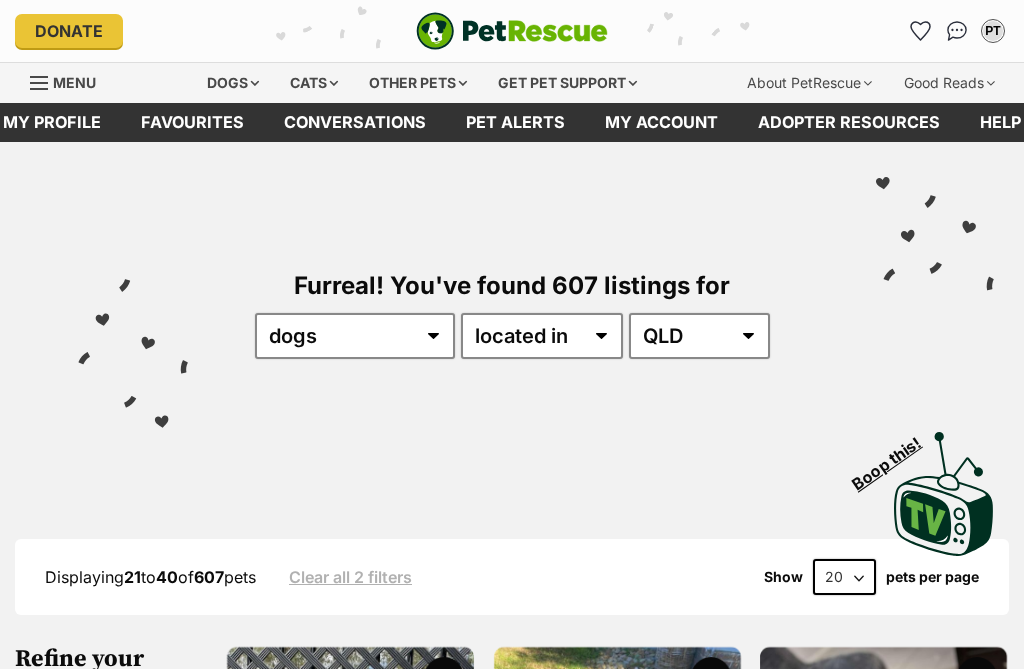 scroll, scrollTop: 223, scrollLeft: 0, axis: vertical 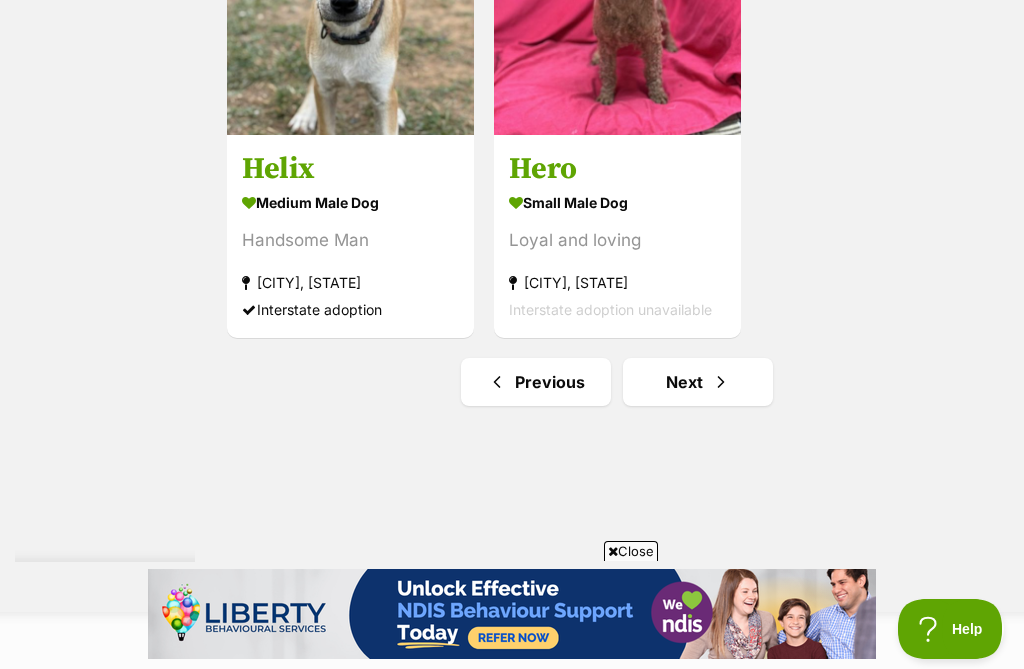 click on "Next" at bounding box center [698, 382] 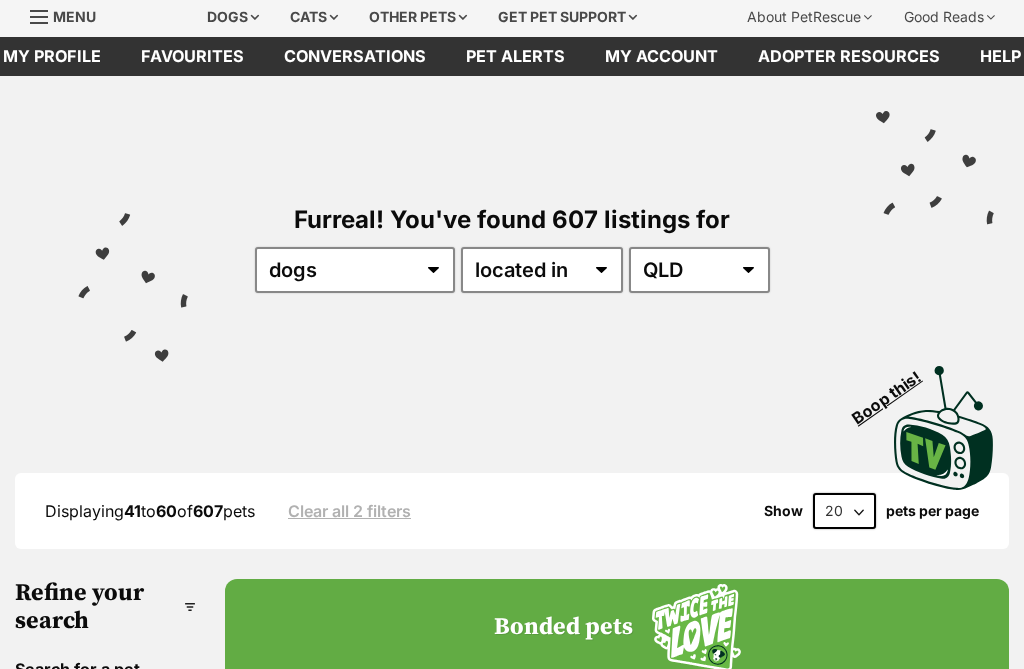 scroll, scrollTop: 191, scrollLeft: 0, axis: vertical 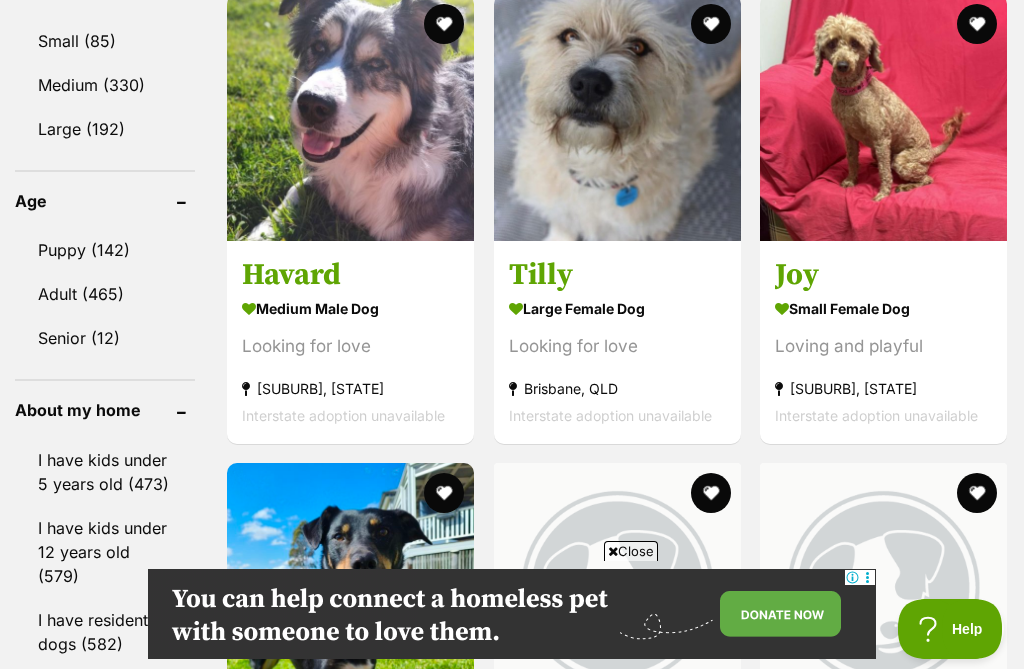 click on "medium male Dog" at bounding box center (350, 308) 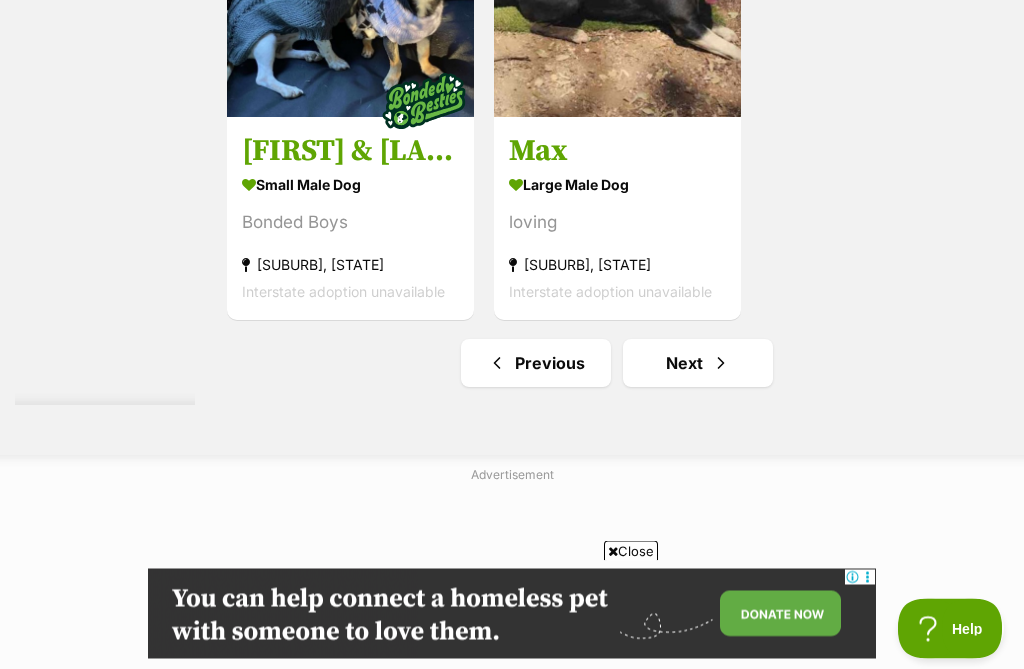 scroll, scrollTop: 3984, scrollLeft: 0, axis: vertical 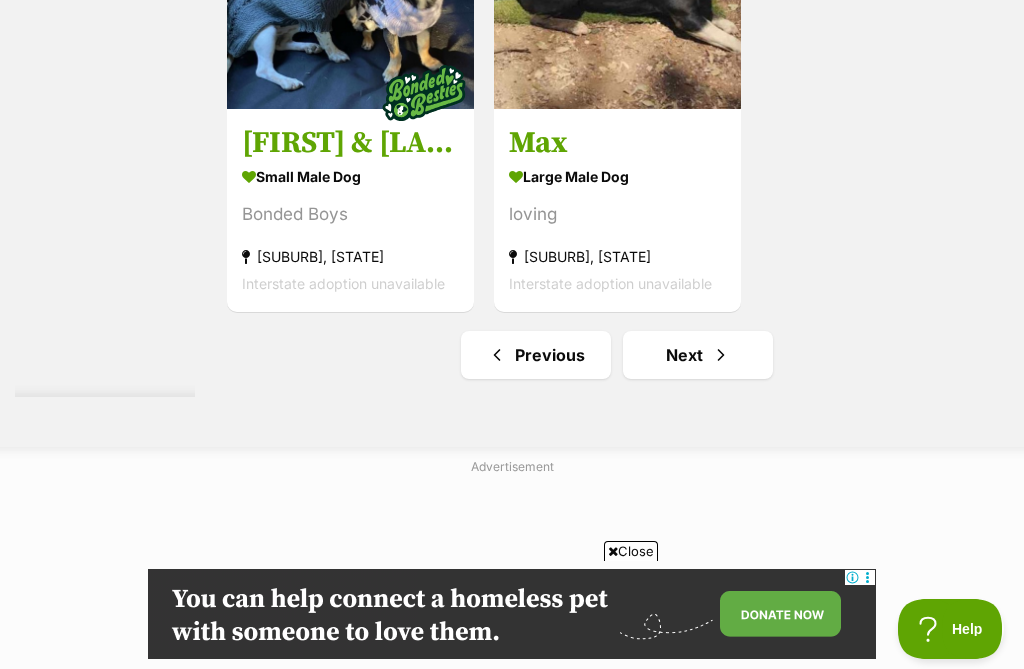 click on "Next" at bounding box center [698, 355] 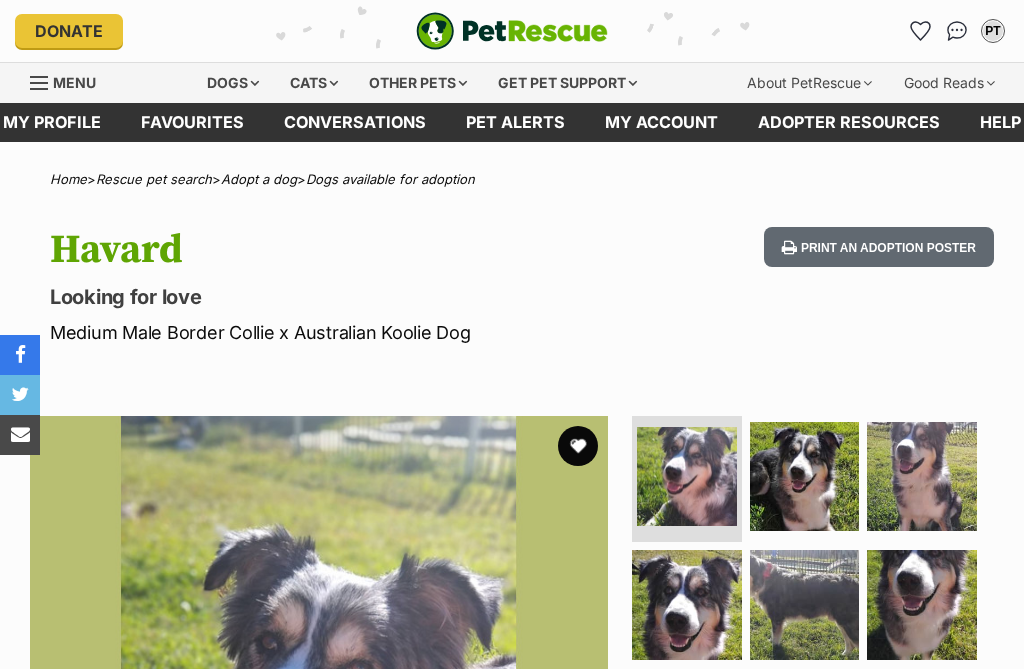 scroll, scrollTop: 0, scrollLeft: 0, axis: both 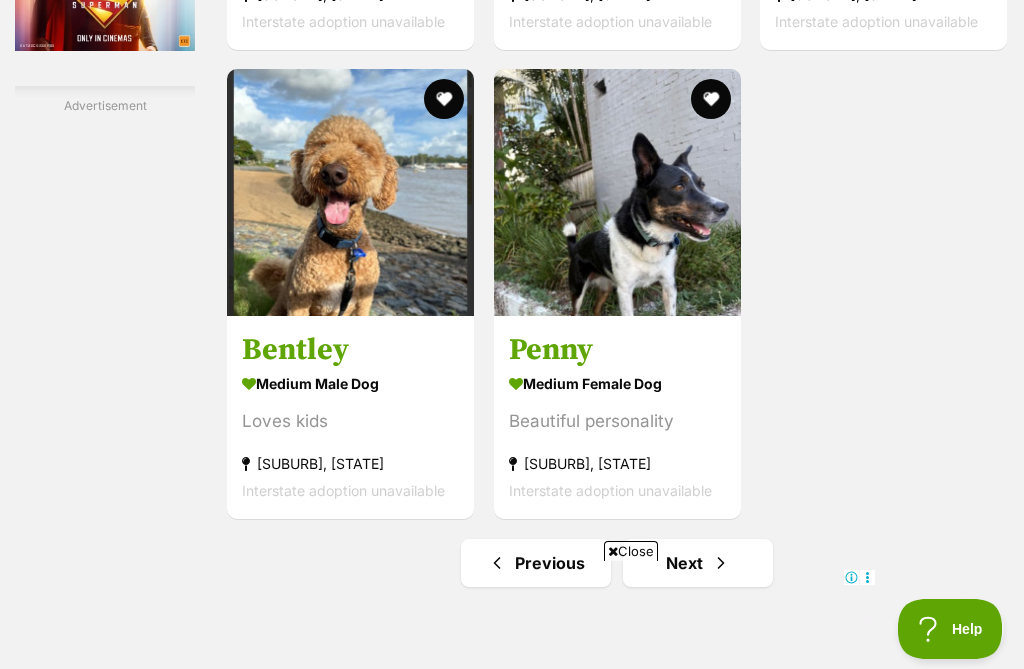 click on "medium male Dog" at bounding box center (350, 383) 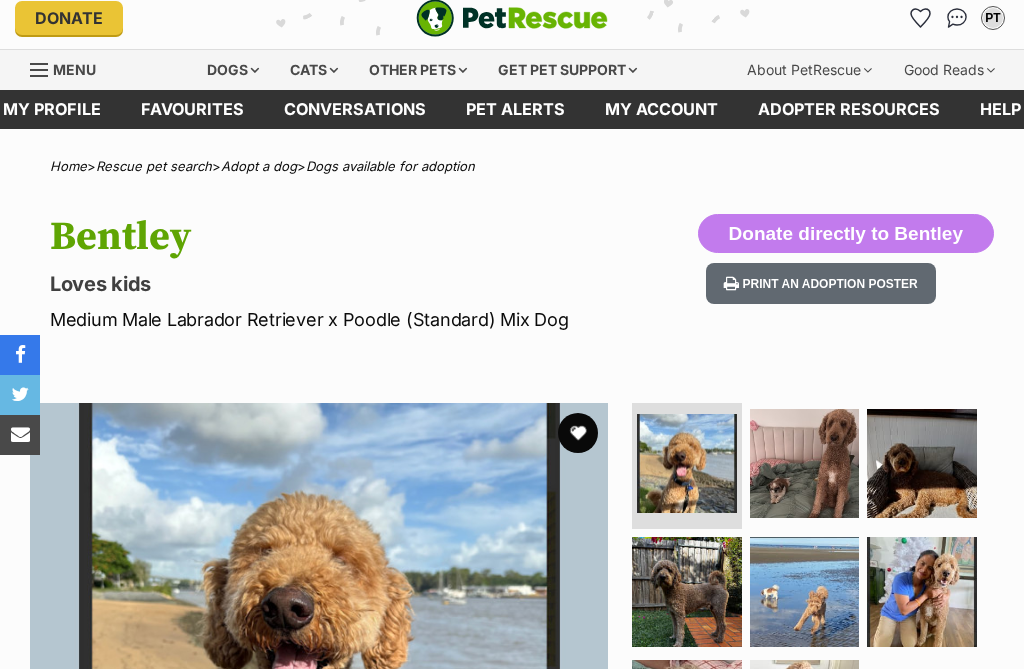 scroll, scrollTop: 0, scrollLeft: 0, axis: both 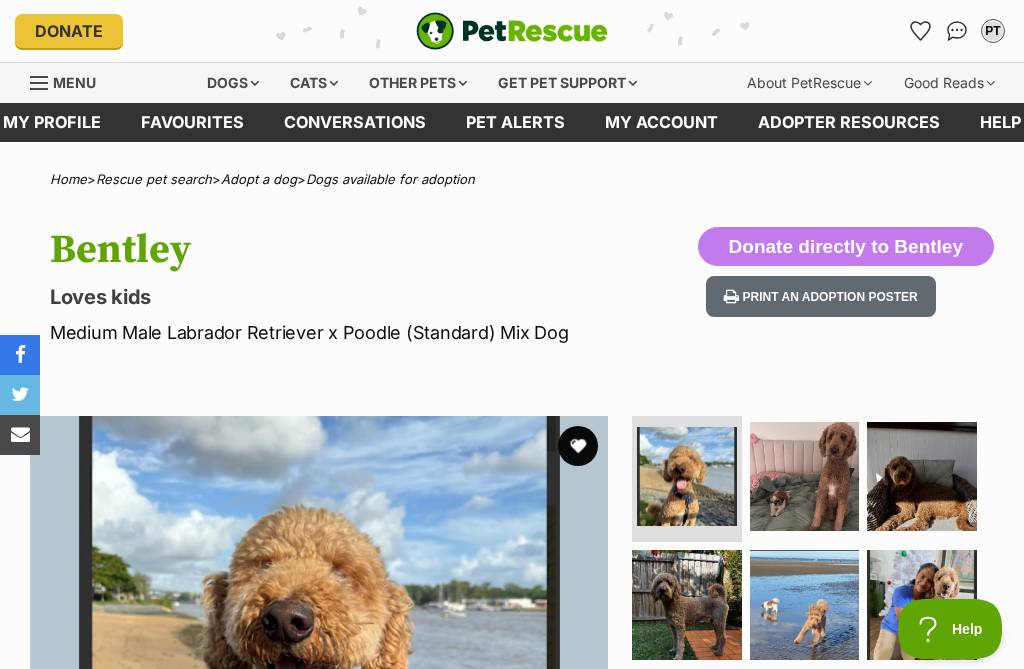 click at bounding box center (921, 31) 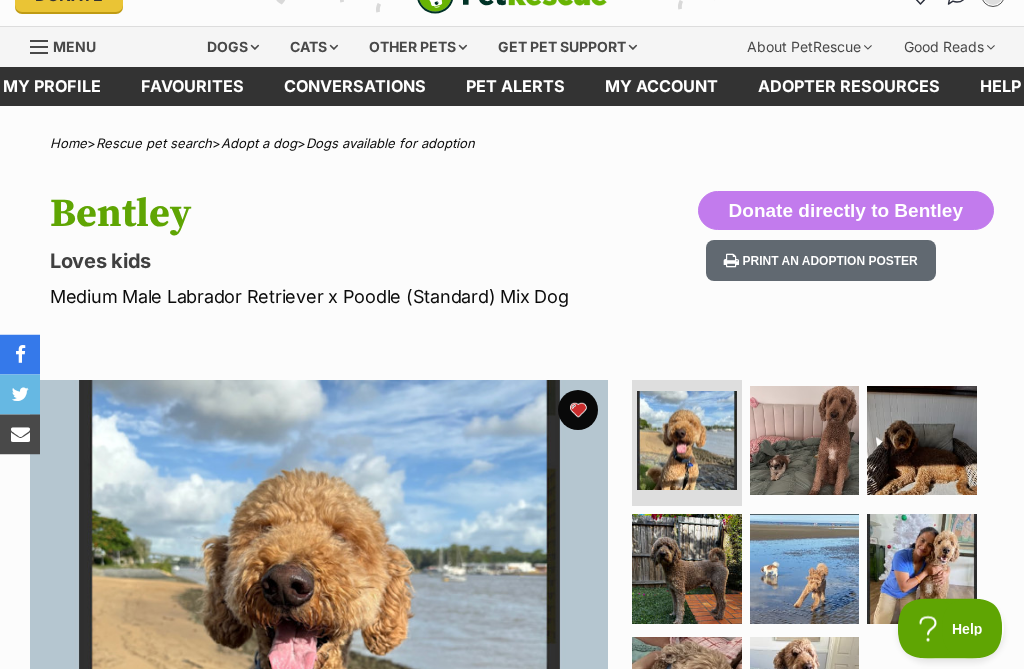 scroll, scrollTop: 0, scrollLeft: 0, axis: both 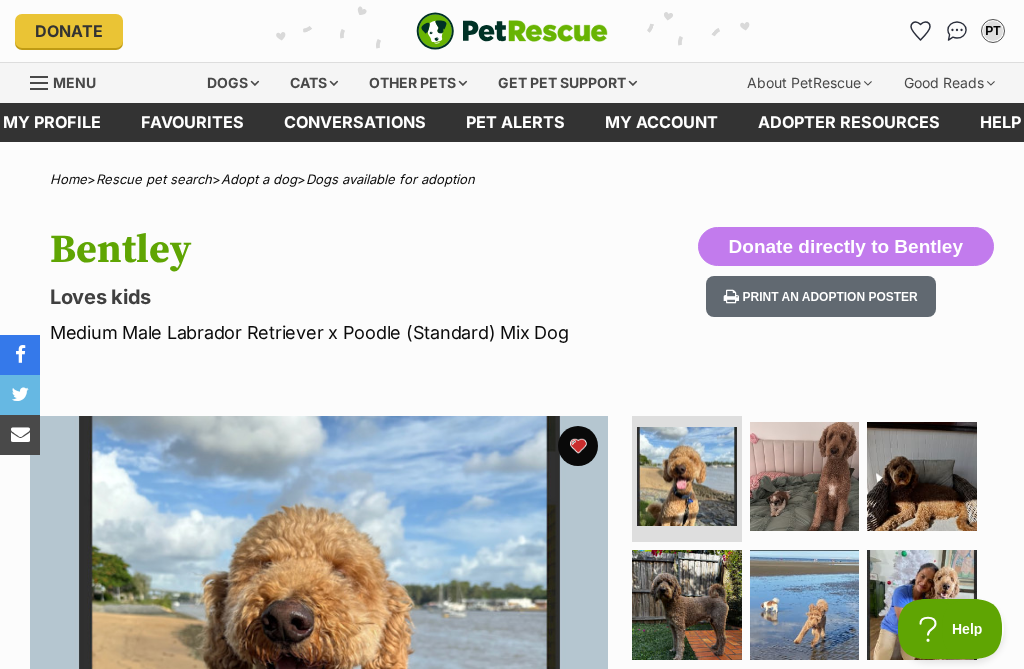 click on "Favourites" at bounding box center [192, 122] 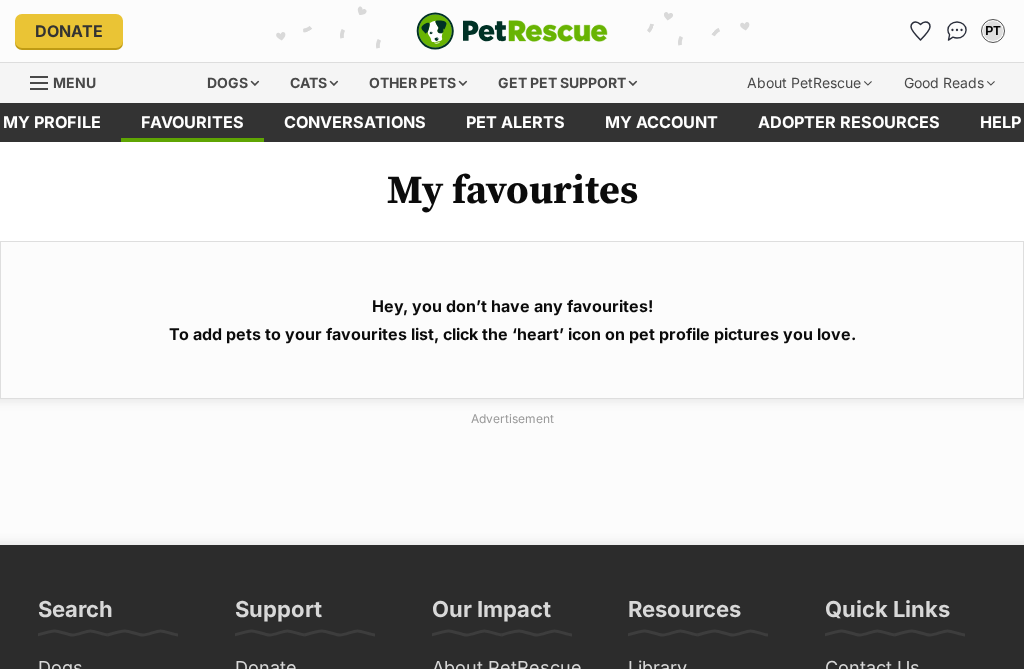 scroll, scrollTop: 0, scrollLeft: 0, axis: both 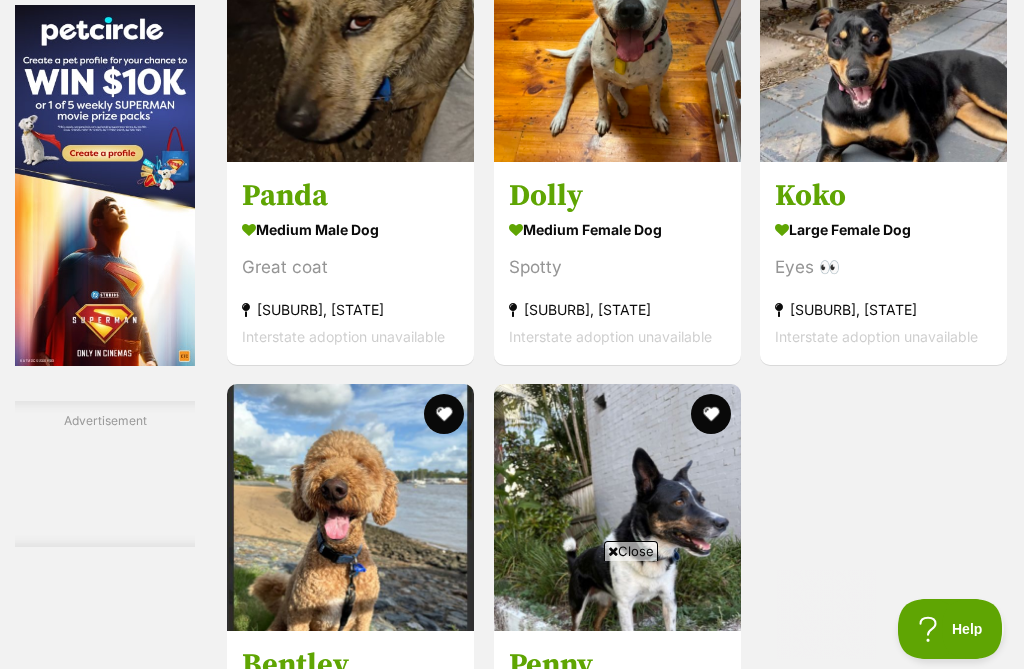click at bounding box center (721, 878) 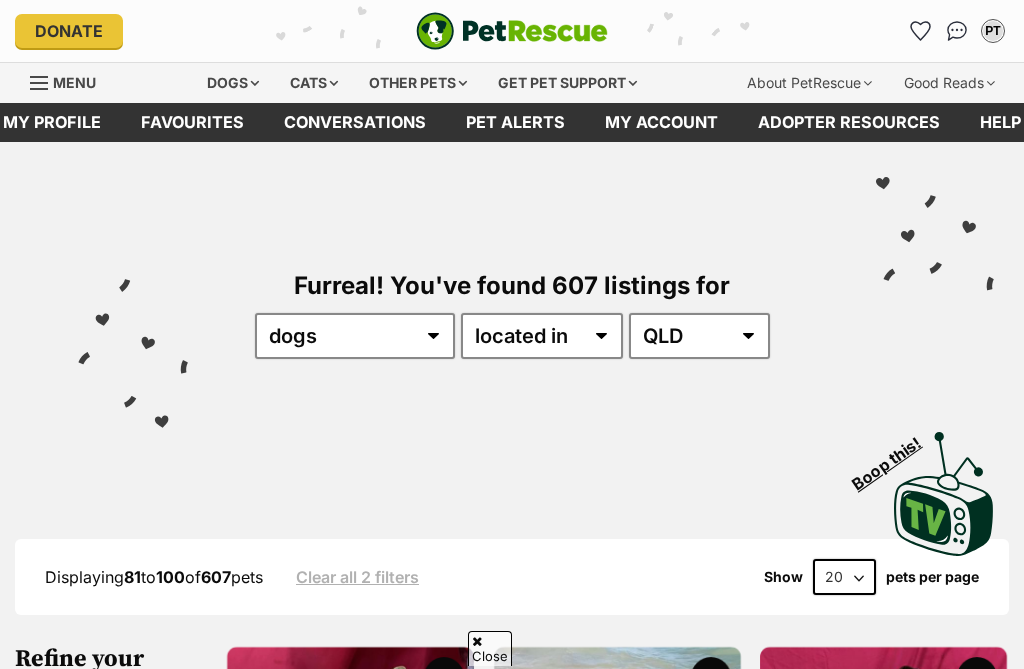 scroll, scrollTop: 1021, scrollLeft: 0, axis: vertical 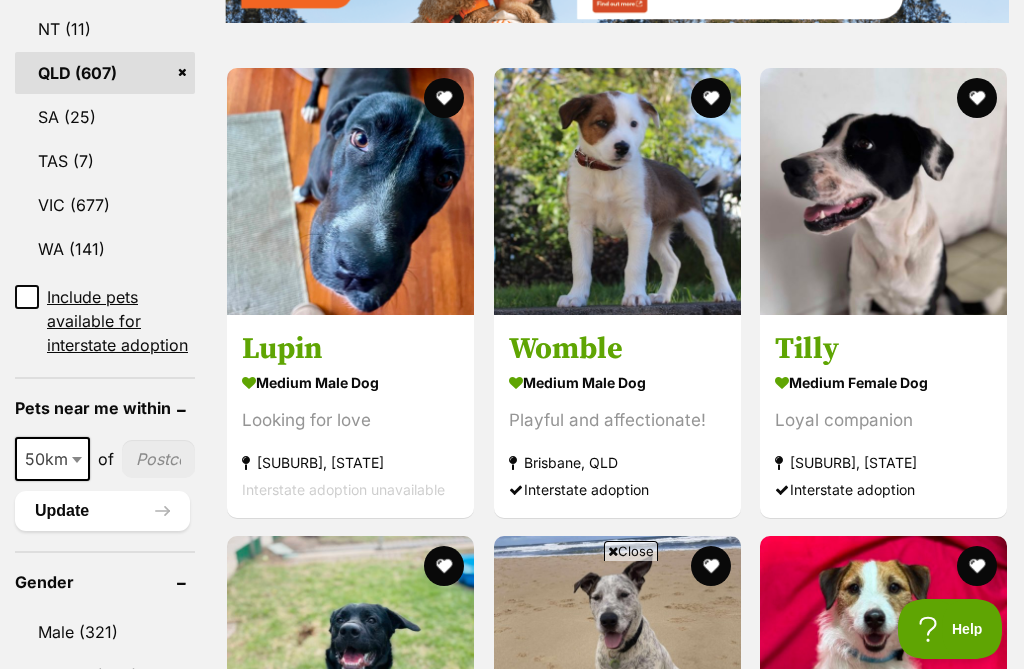 click at bounding box center (711, 98) 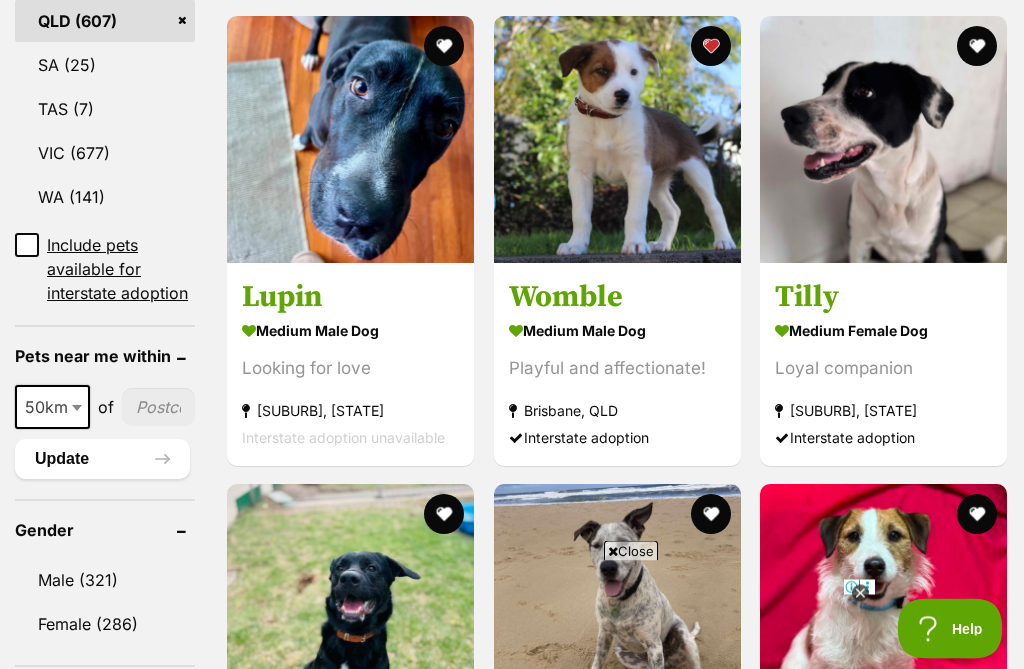 scroll, scrollTop: 0, scrollLeft: 0, axis: both 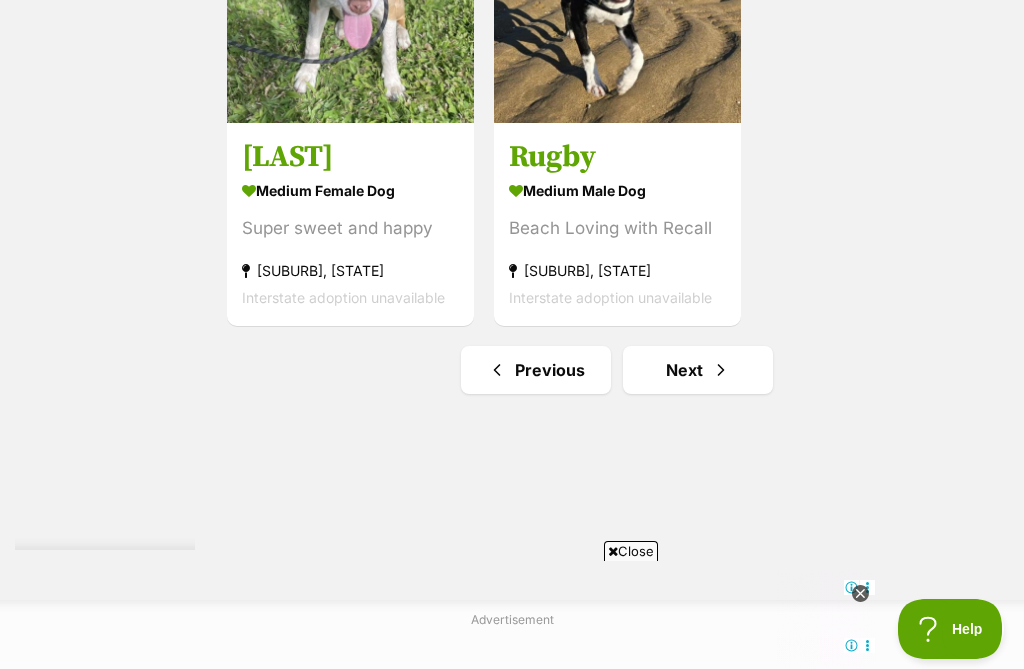 click on "Next" at bounding box center [698, 370] 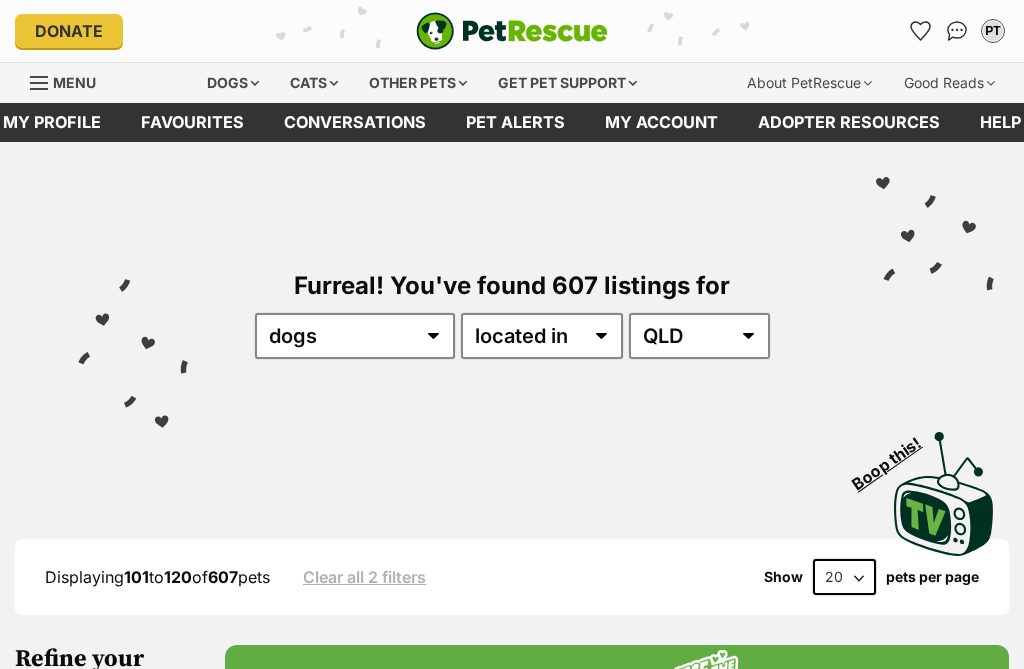 scroll, scrollTop: 235, scrollLeft: 0, axis: vertical 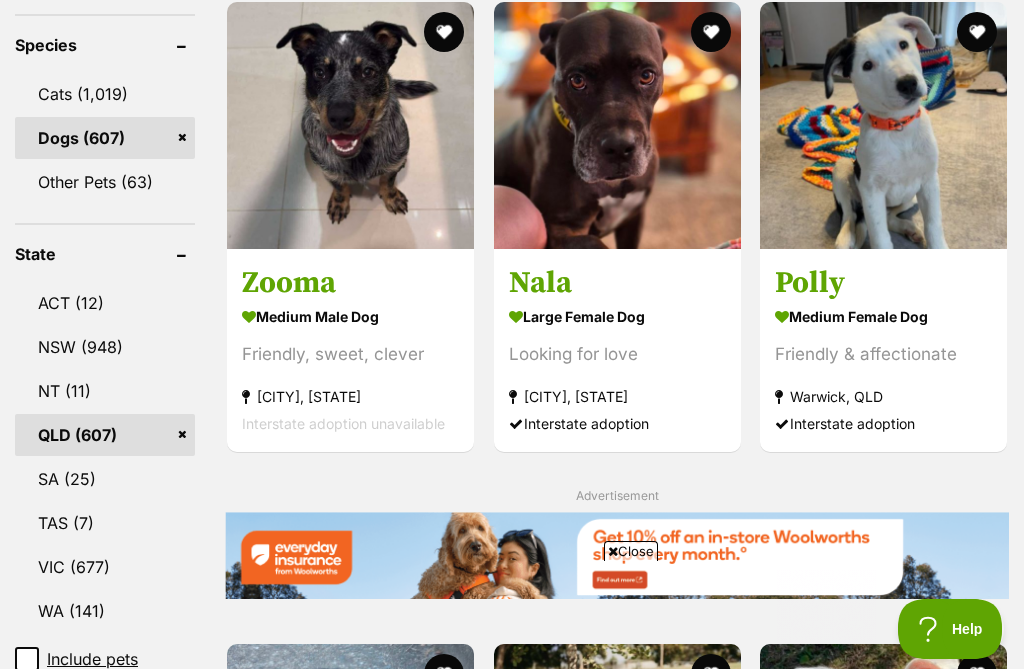 click on "medium female Dog" at bounding box center [883, 316] 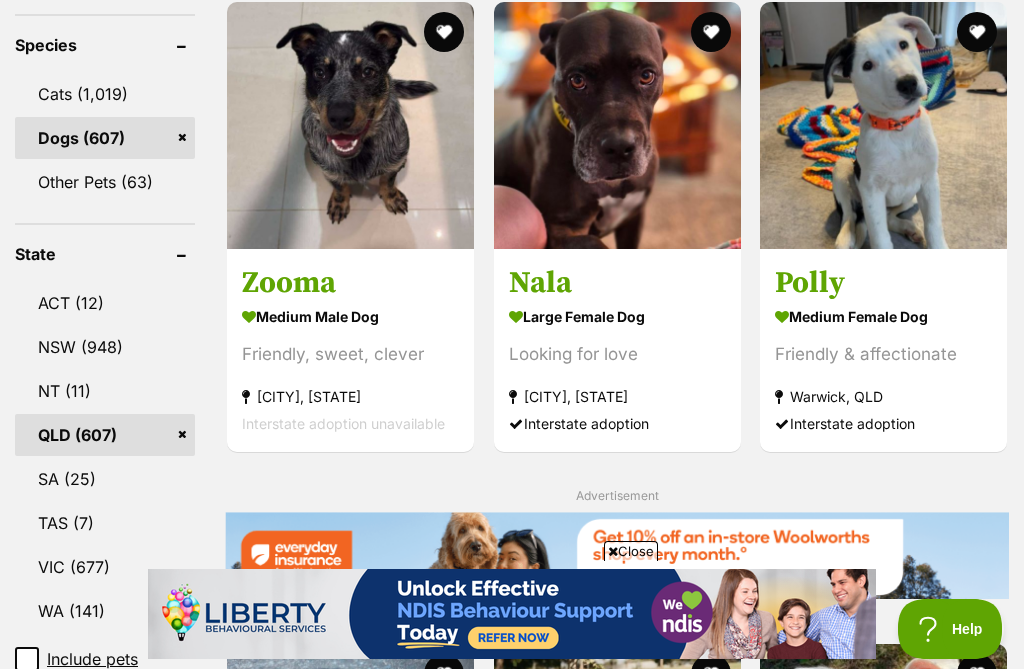 scroll, scrollTop: 0, scrollLeft: 0, axis: both 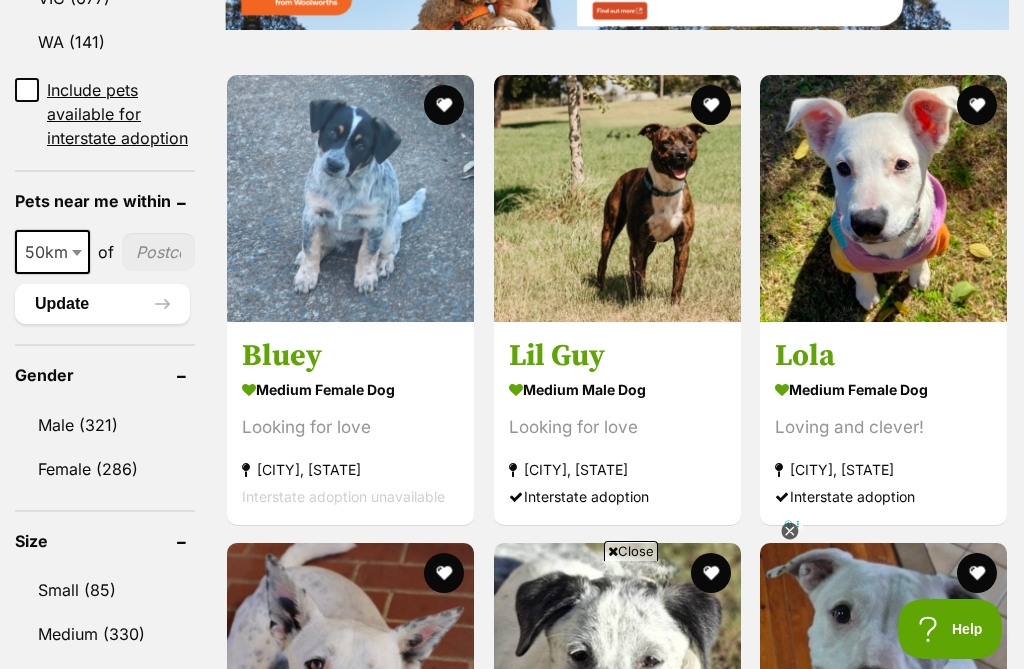 click at bounding box center (445, 105) 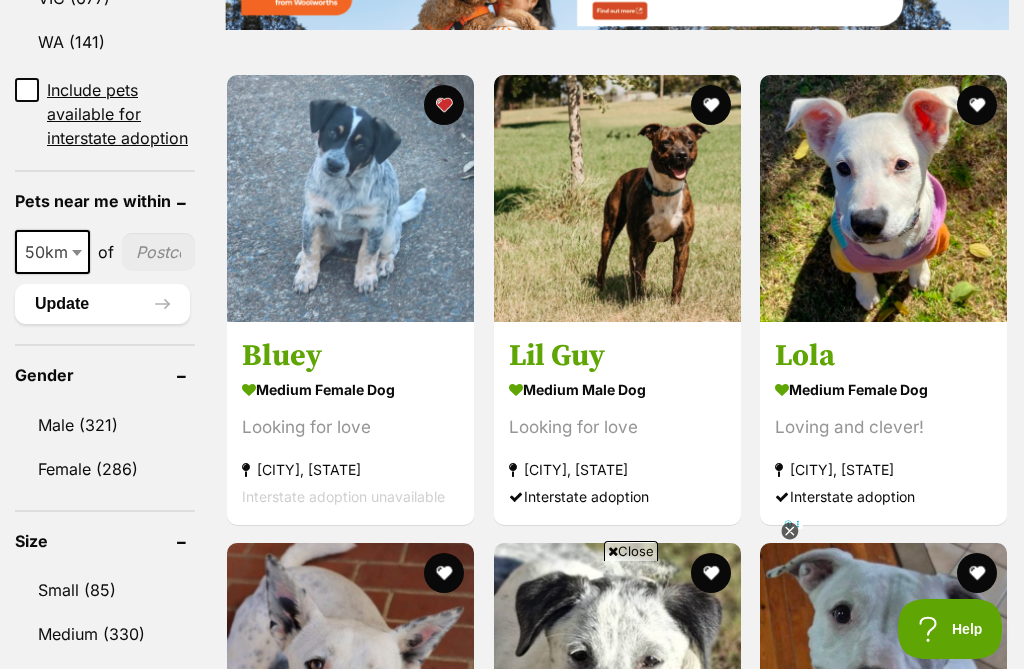 click on "medium female Dog
Looking for love
Greenbank, QLD
Interstate adoption unavailable" at bounding box center (350, 441) 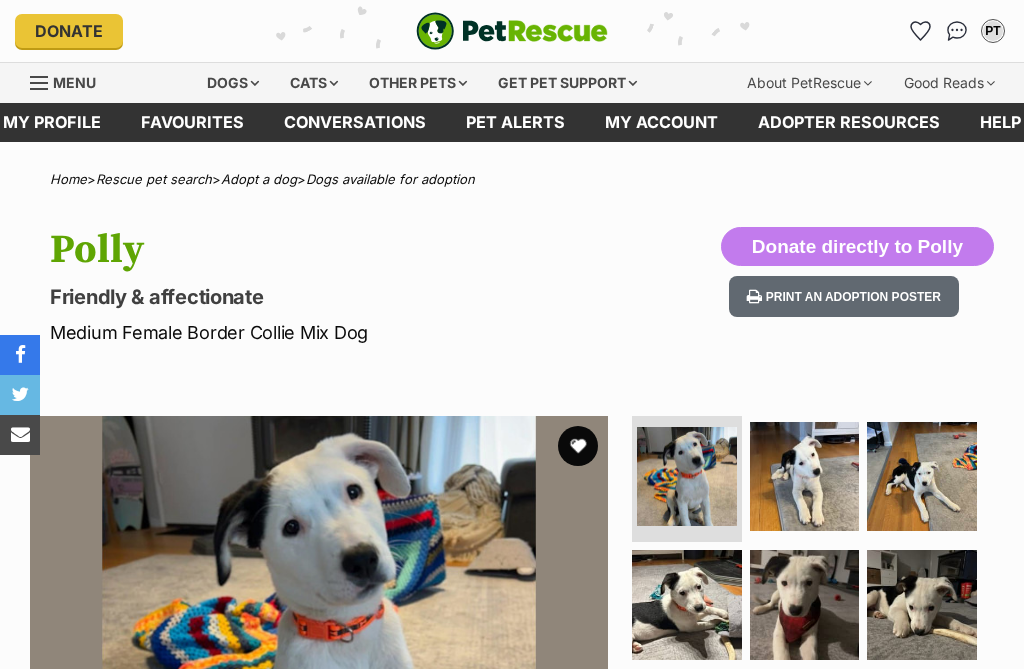 scroll, scrollTop: 258, scrollLeft: 0, axis: vertical 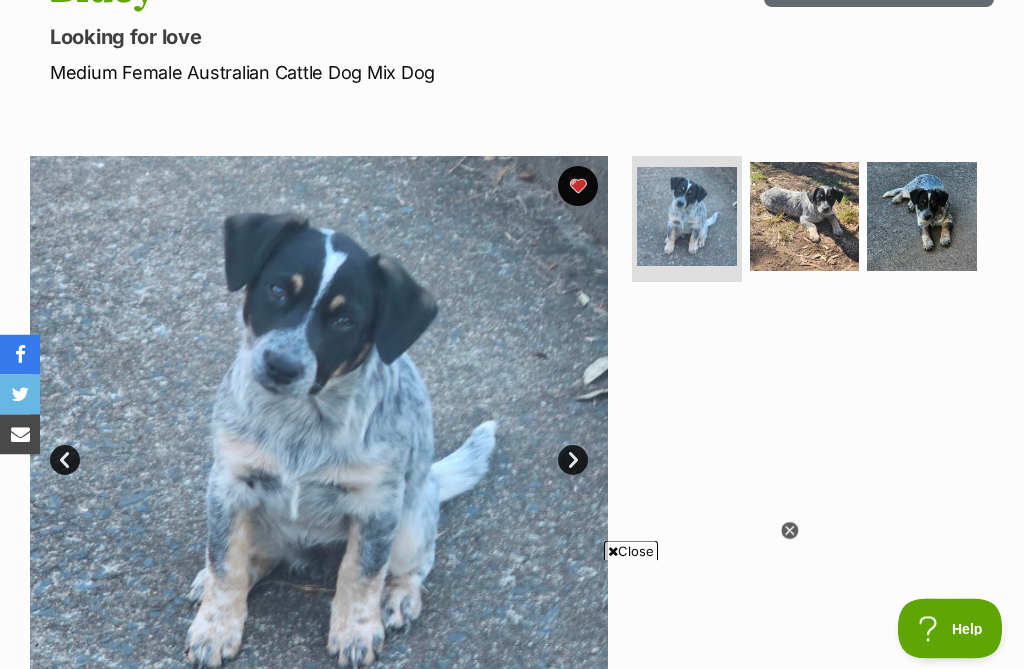 click at bounding box center (922, 218) 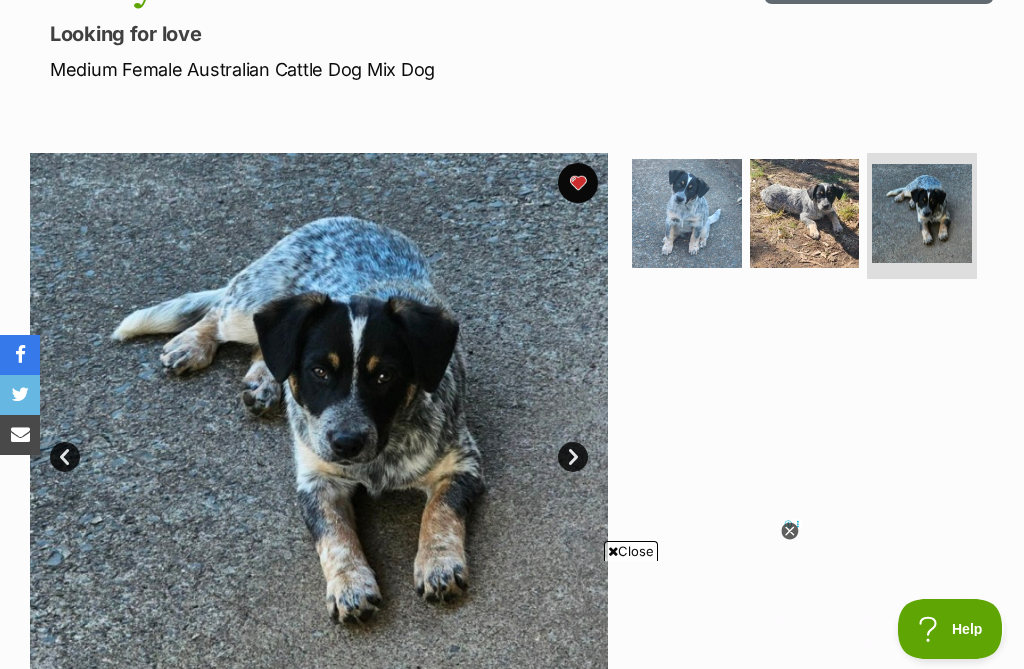 scroll, scrollTop: 0, scrollLeft: 0, axis: both 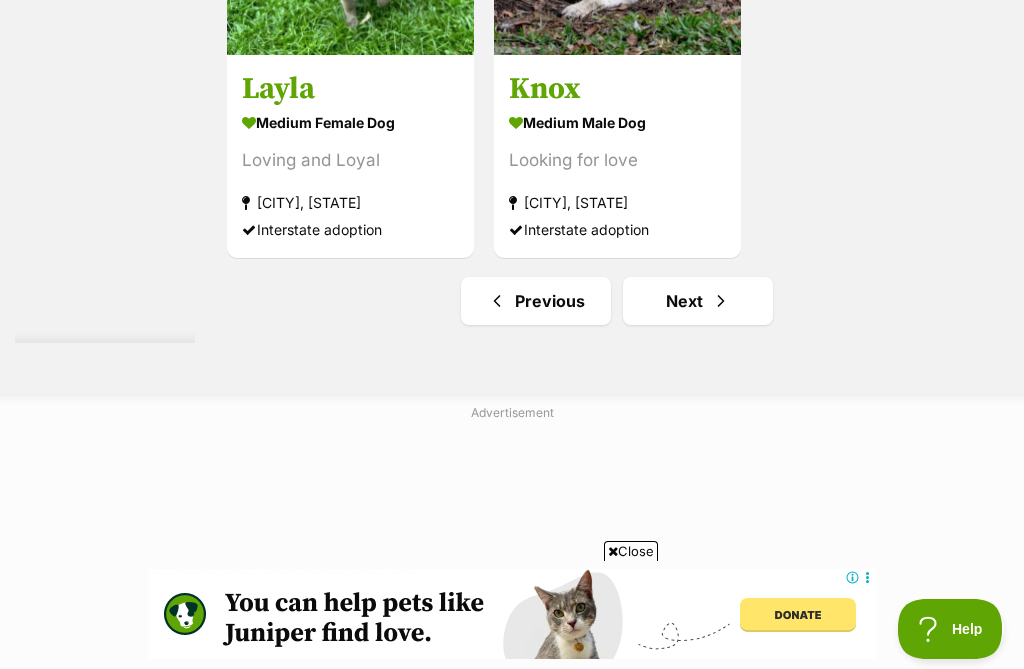 click on "Next" at bounding box center [698, 301] 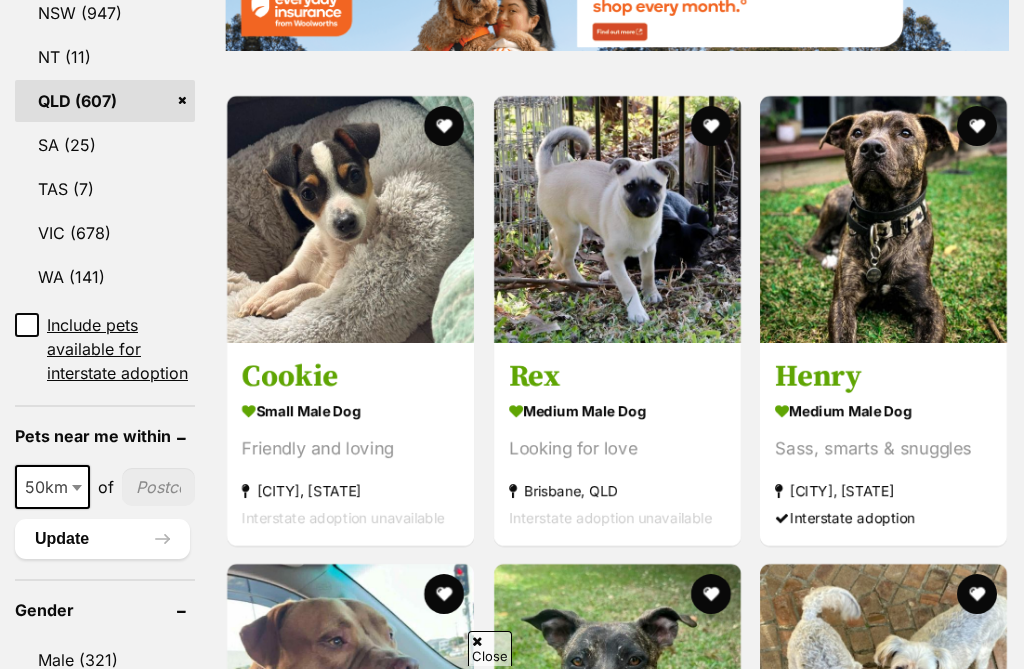 scroll, scrollTop: 1199, scrollLeft: 0, axis: vertical 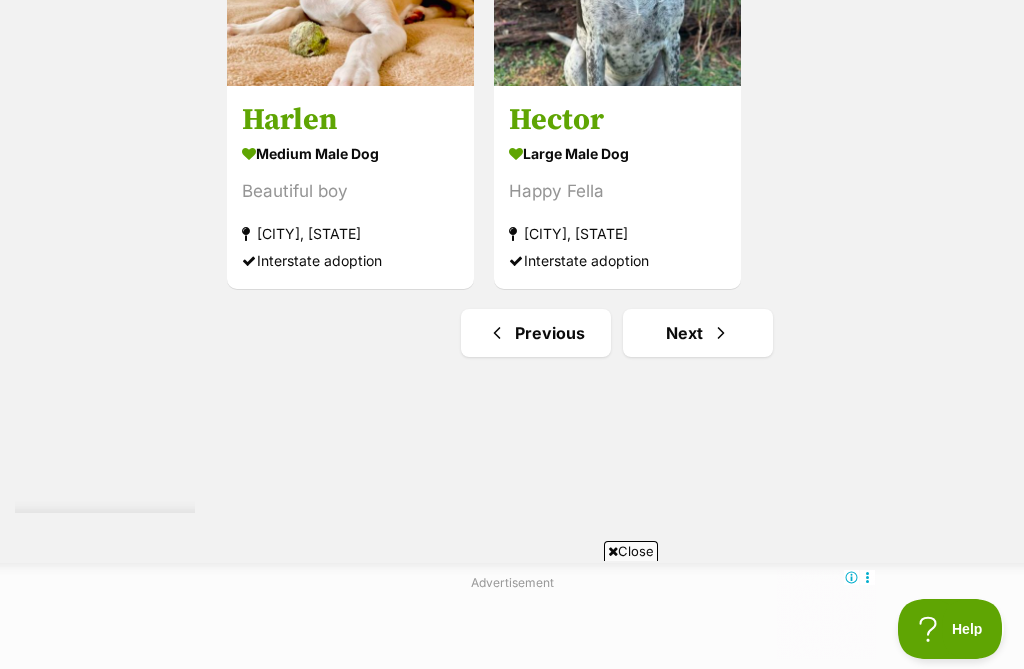 click on "Next" at bounding box center [698, 333] 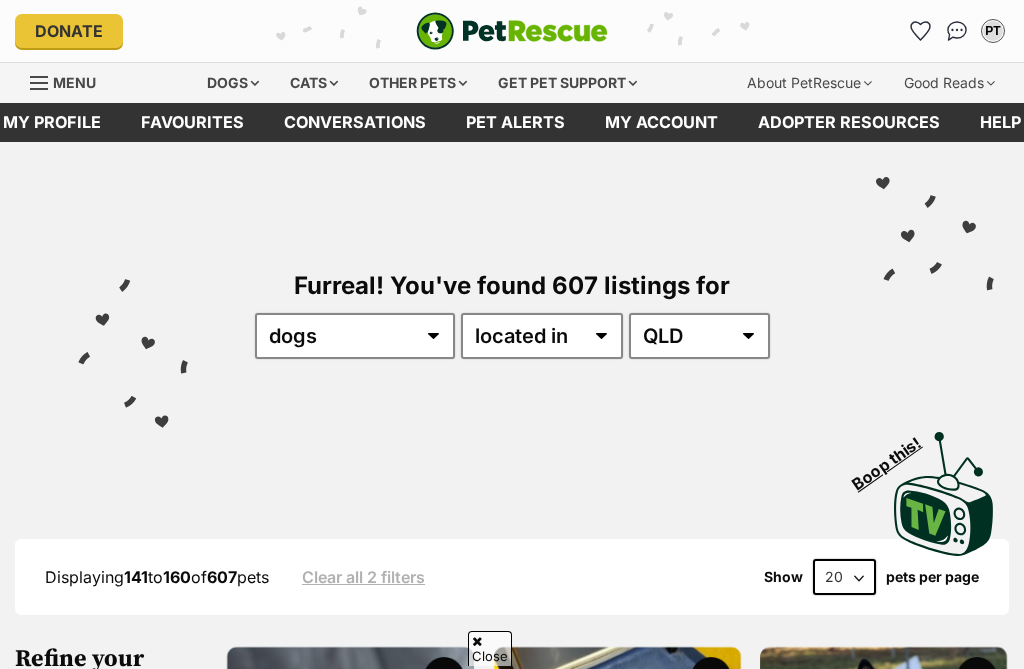 scroll, scrollTop: 651, scrollLeft: 0, axis: vertical 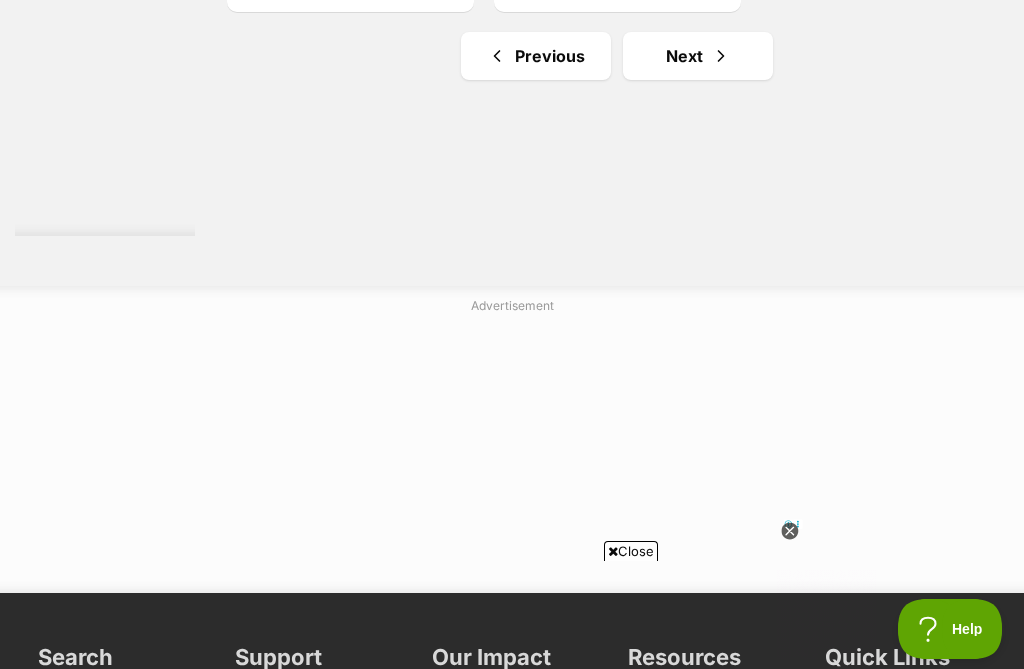 click on "Next" at bounding box center [698, 56] 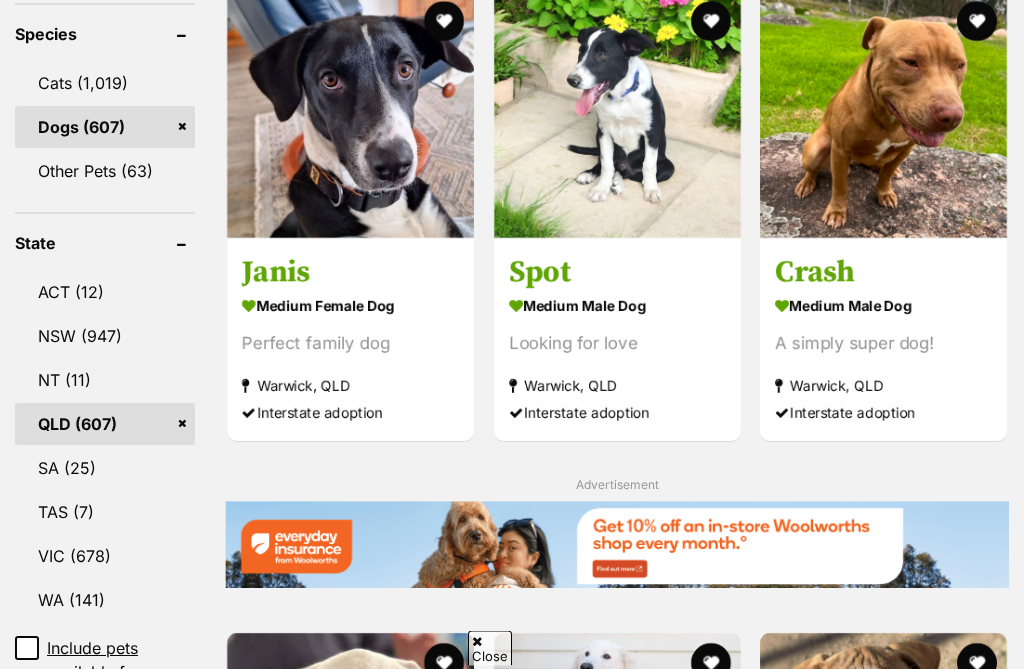 scroll, scrollTop: 870, scrollLeft: 0, axis: vertical 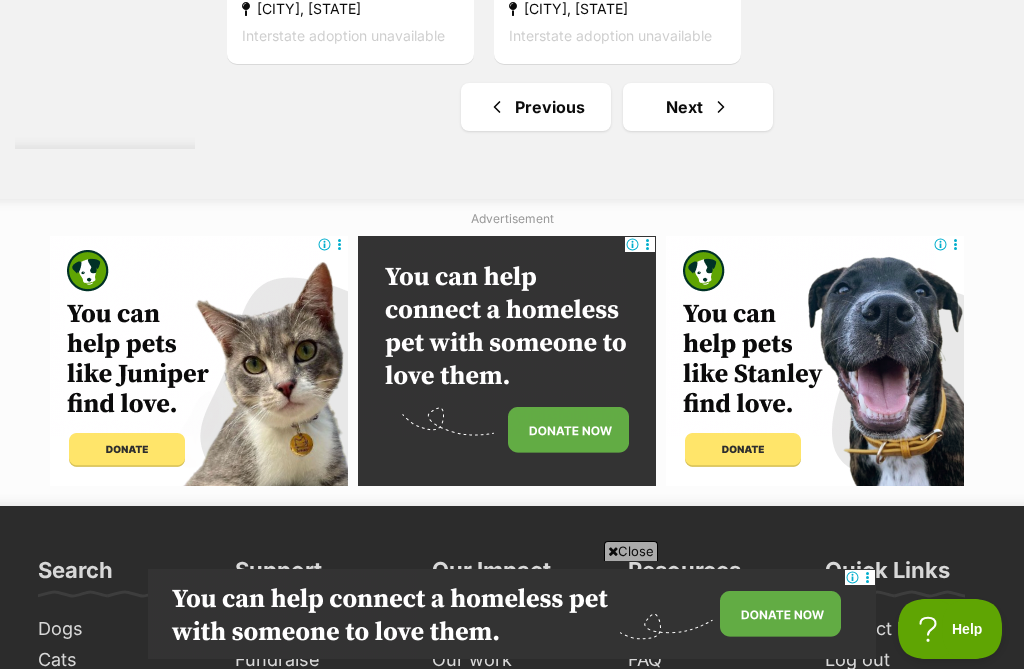 click on "Next" at bounding box center (698, 107) 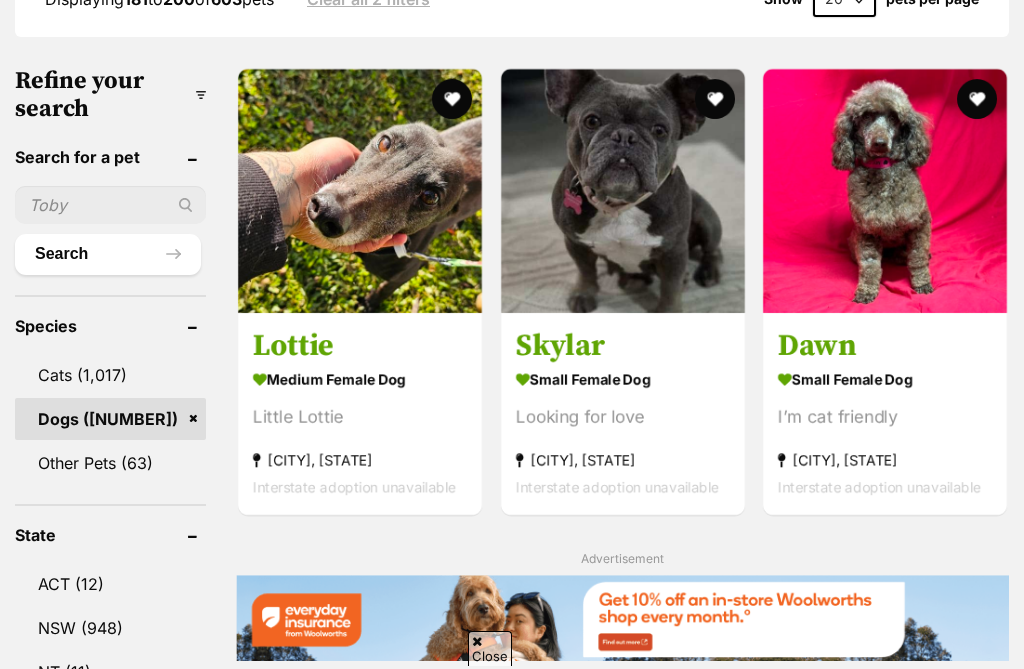 scroll, scrollTop: 602, scrollLeft: 0, axis: vertical 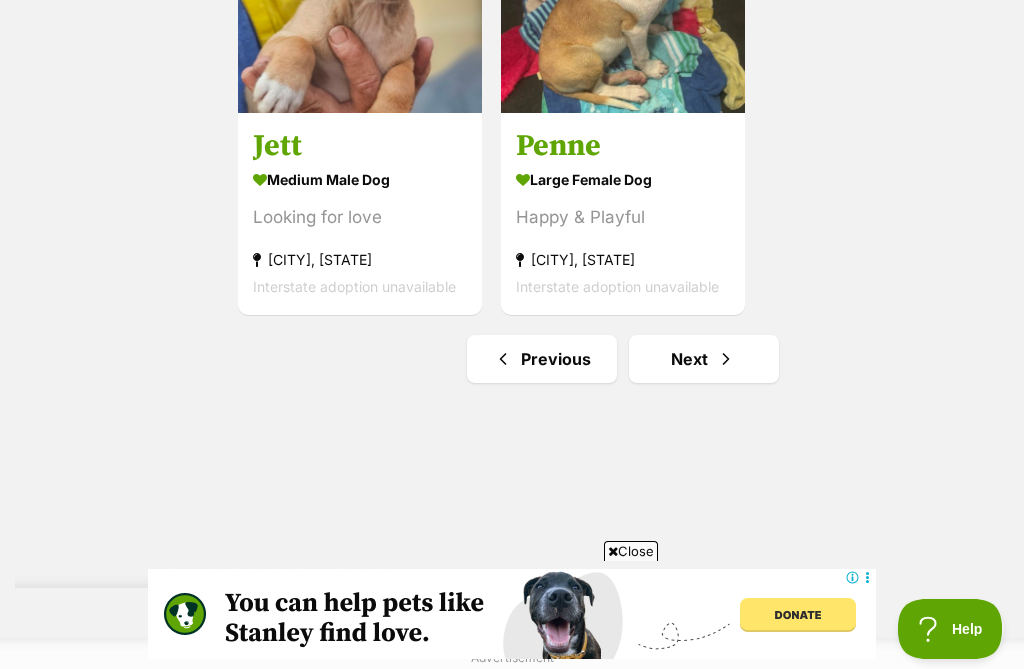 click on "Next" at bounding box center [704, 359] 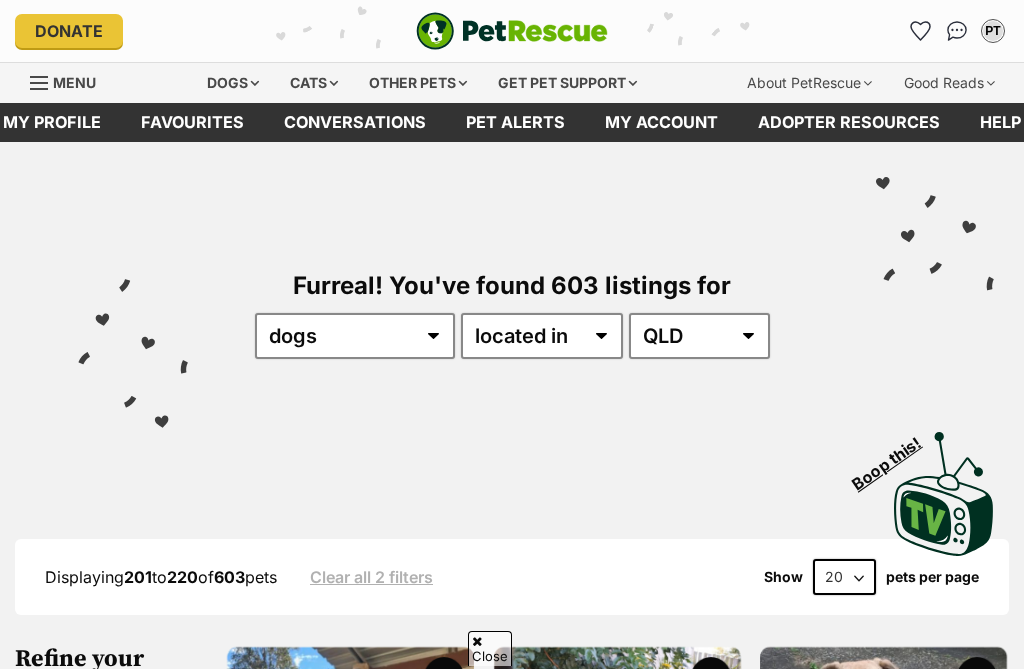 scroll, scrollTop: 1221, scrollLeft: 0, axis: vertical 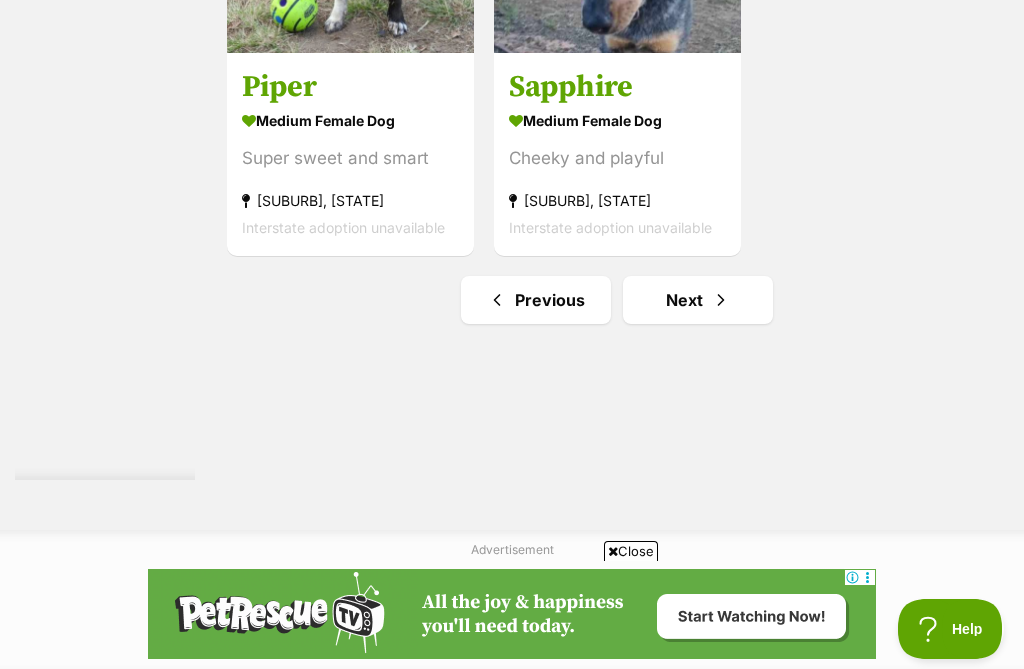 click on "Next" at bounding box center (698, 300) 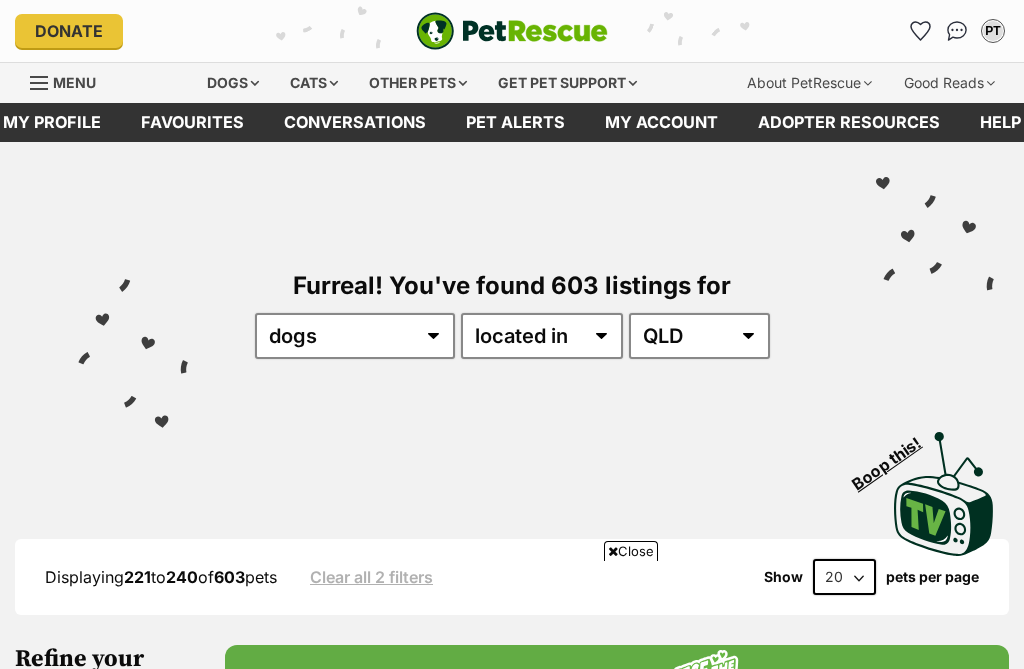 scroll, scrollTop: 1606, scrollLeft: 0, axis: vertical 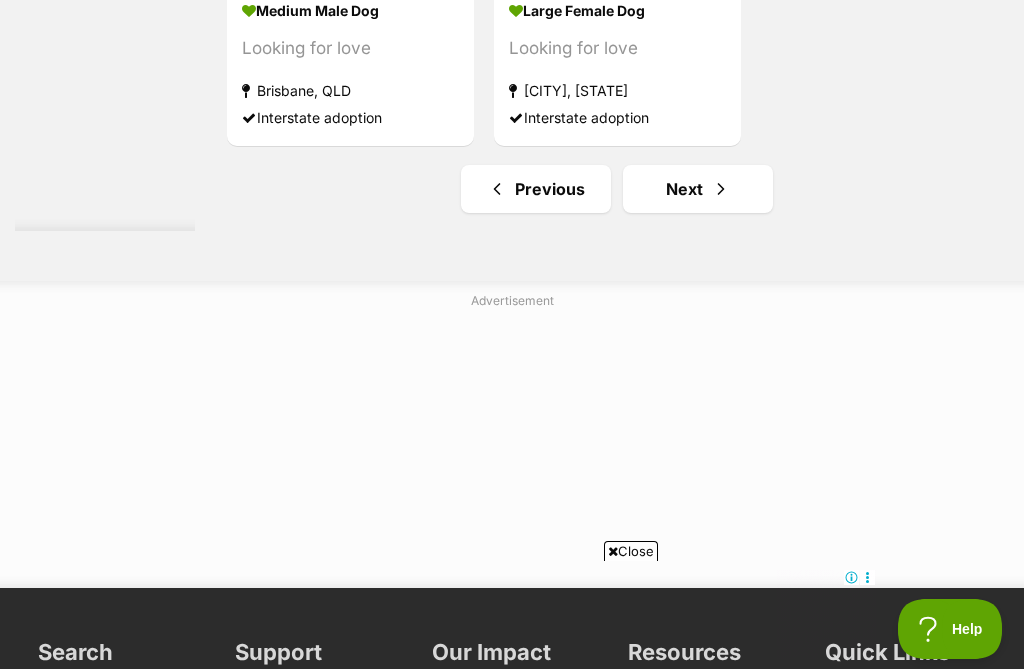 click on "Next" at bounding box center [698, 189] 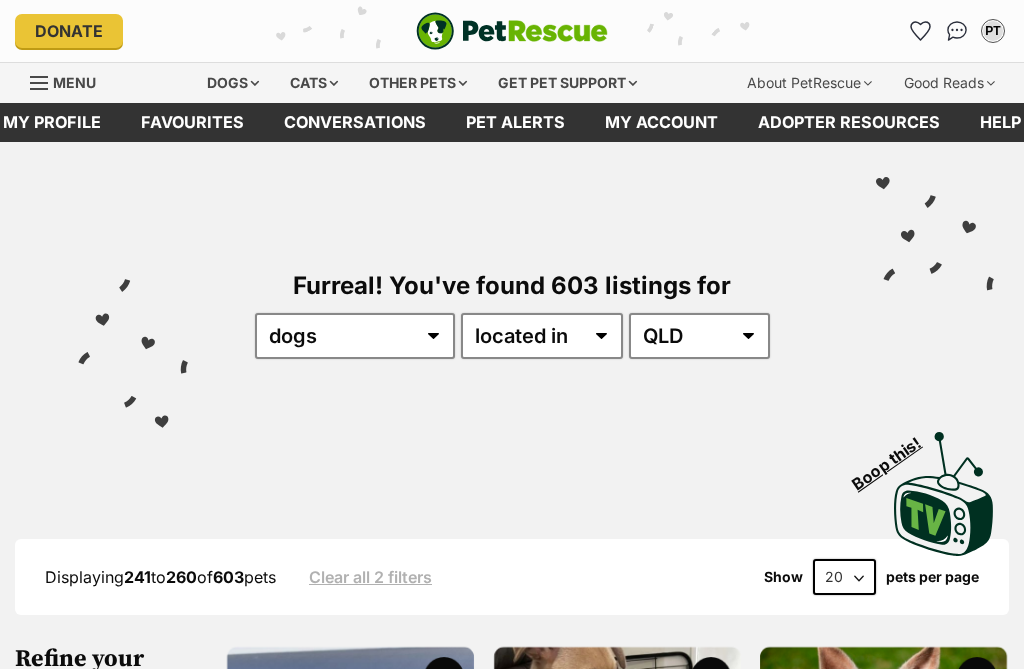 scroll, scrollTop: 57, scrollLeft: 0, axis: vertical 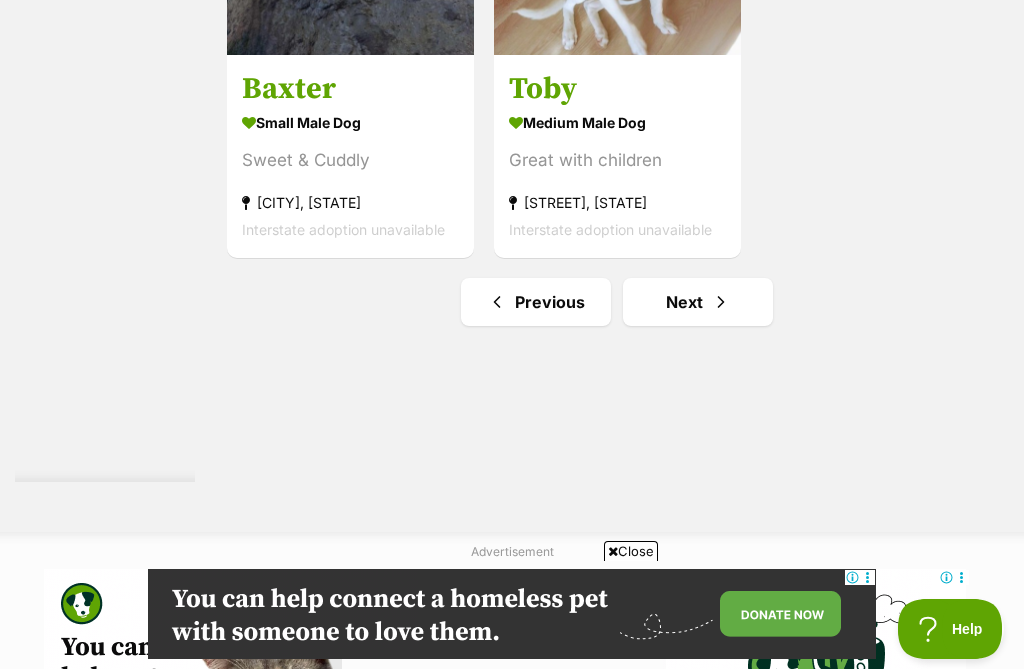 click at bounding box center [721, 302] 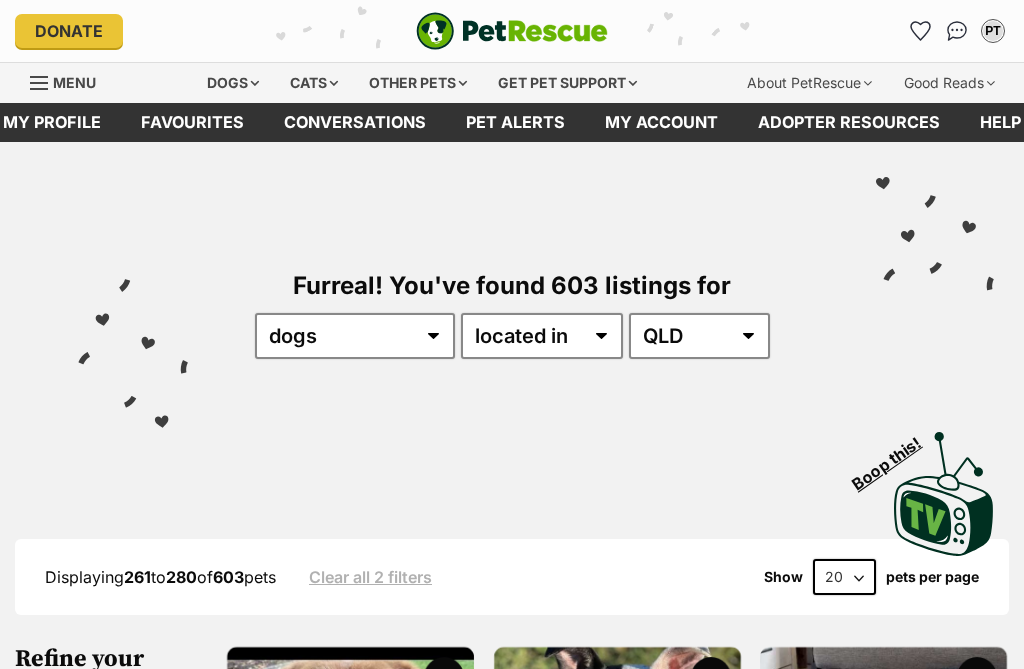 scroll, scrollTop: 233, scrollLeft: 0, axis: vertical 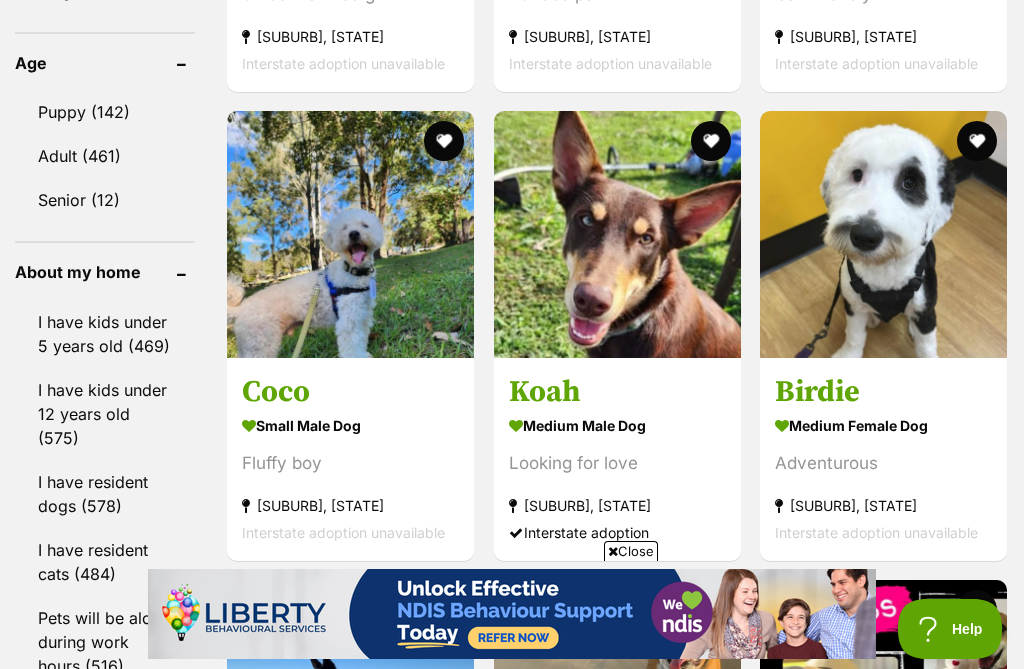 click at bounding box center [883, 234] 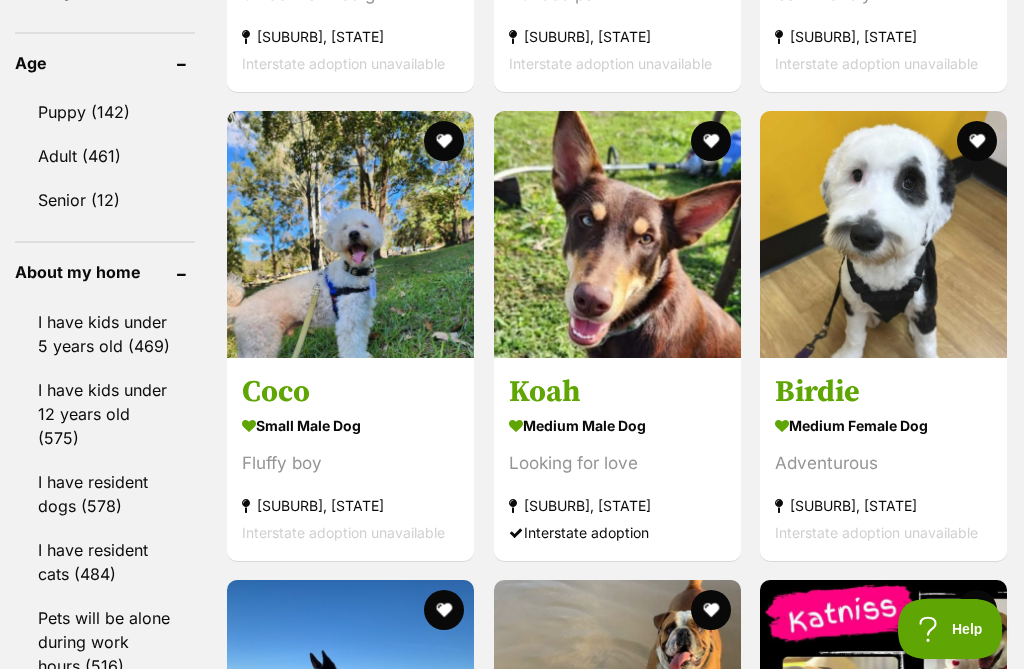 scroll, scrollTop: 2160, scrollLeft: 0, axis: vertical 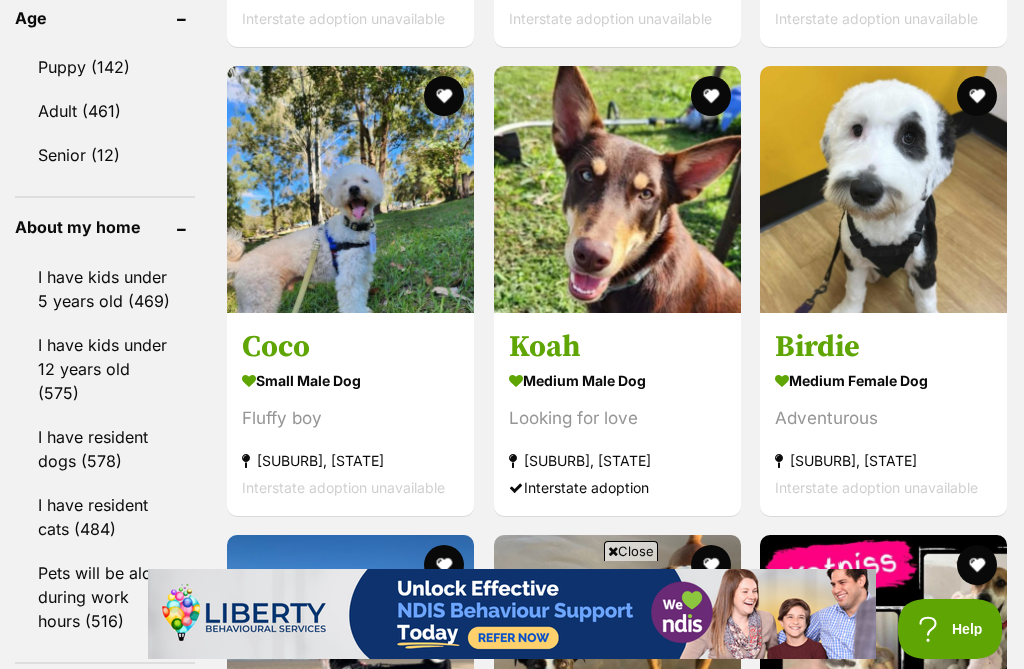 click on "Coco" at bounding box center [350, 347] 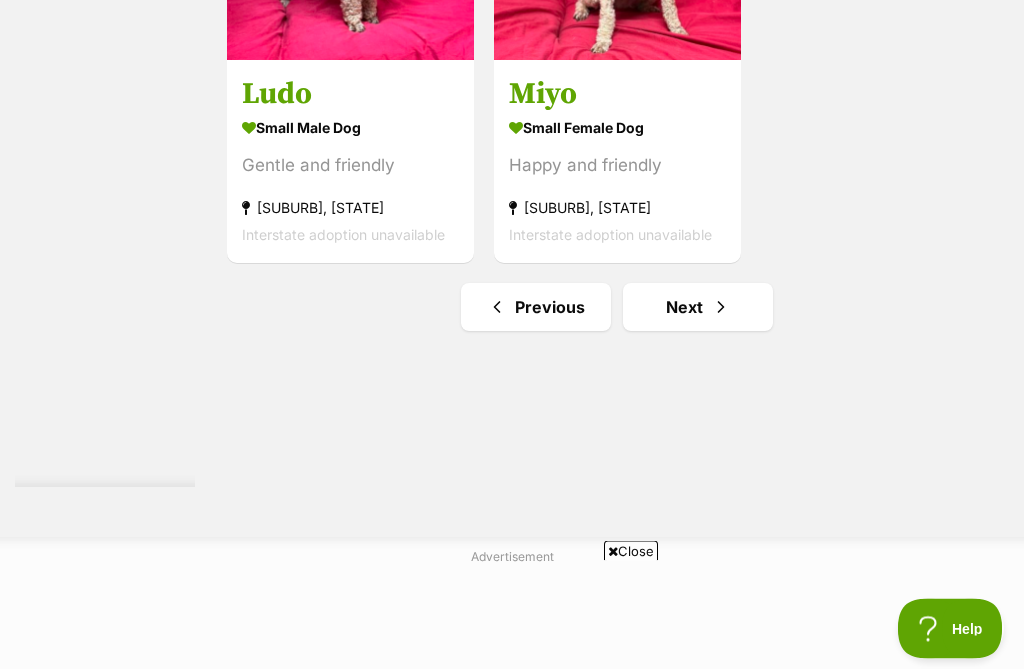 scroll, scrollTop: 3911, scrollLeft: 0, axis: vertical 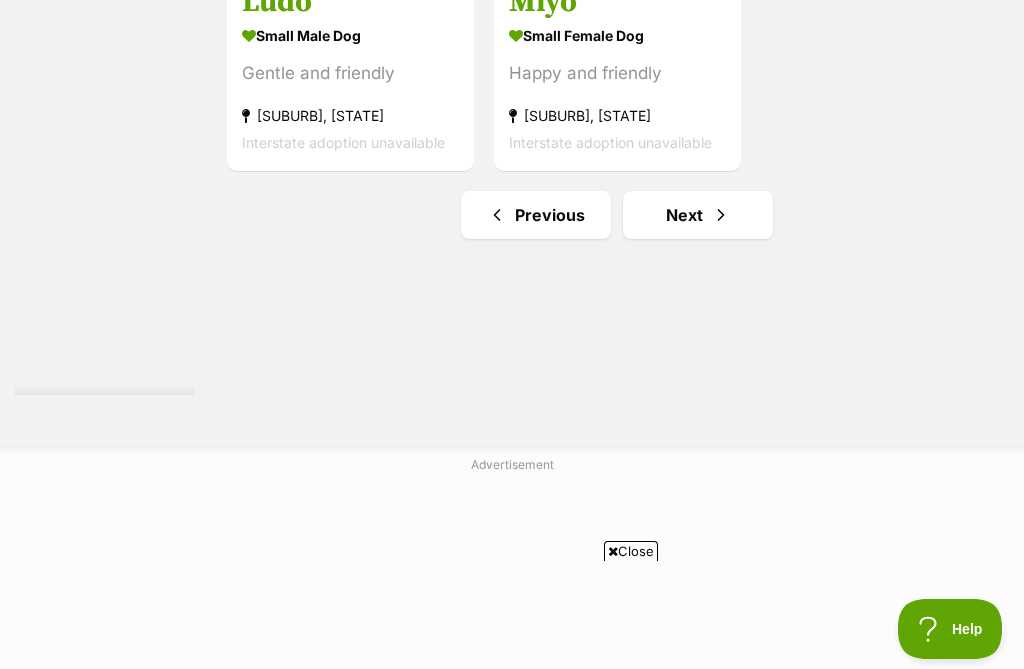 click on "Next" at bounding box center (698, 215) 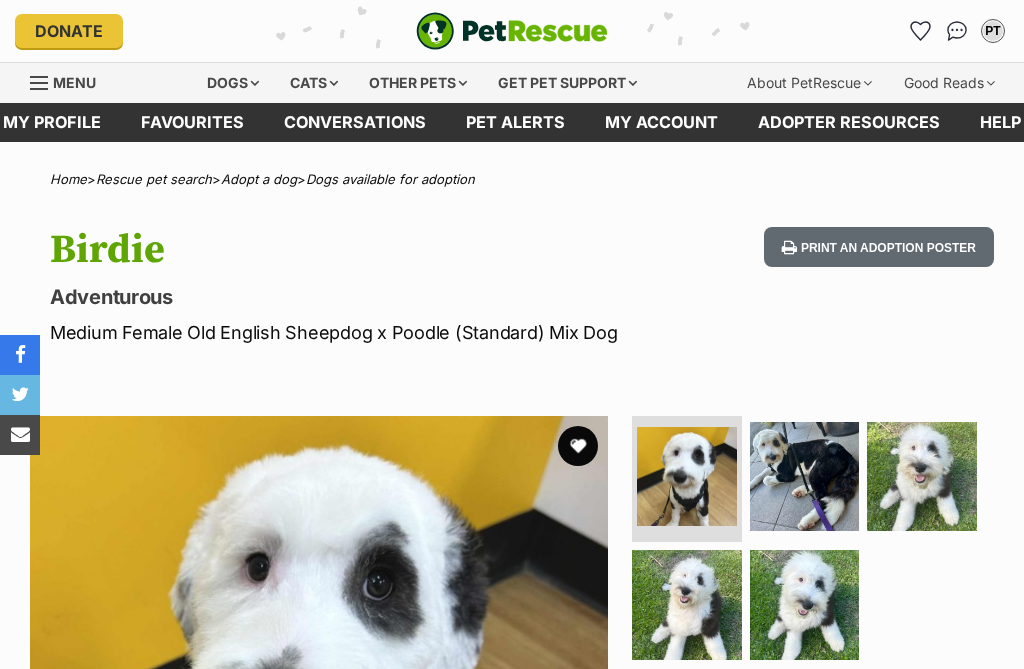 scroll, scrollTop: 0, scrollLeft: 0, axis: both 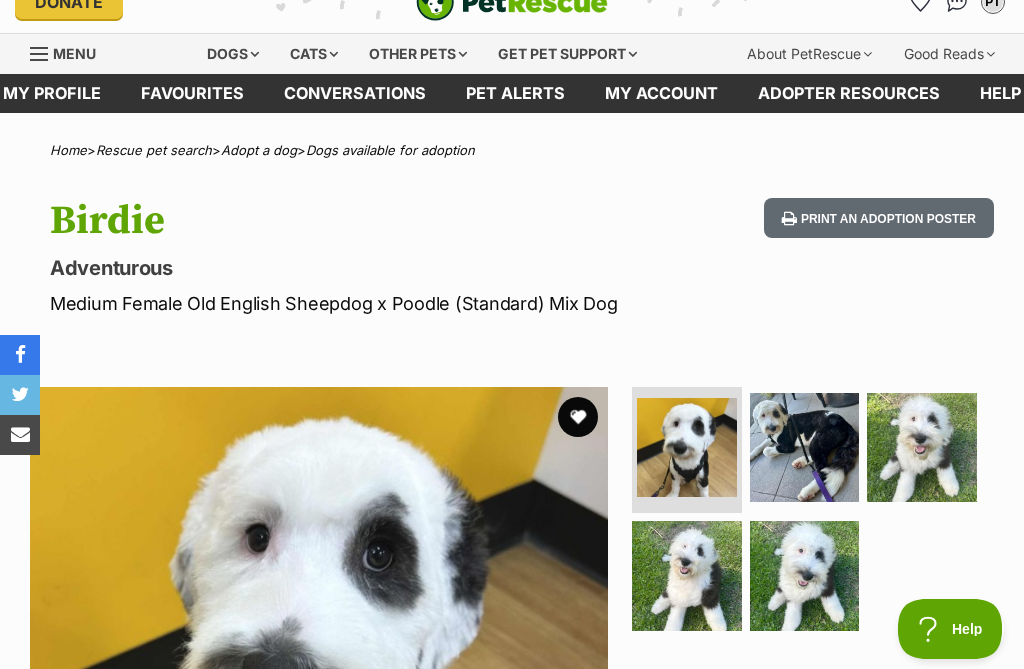 click at bounding box center [578, 417] 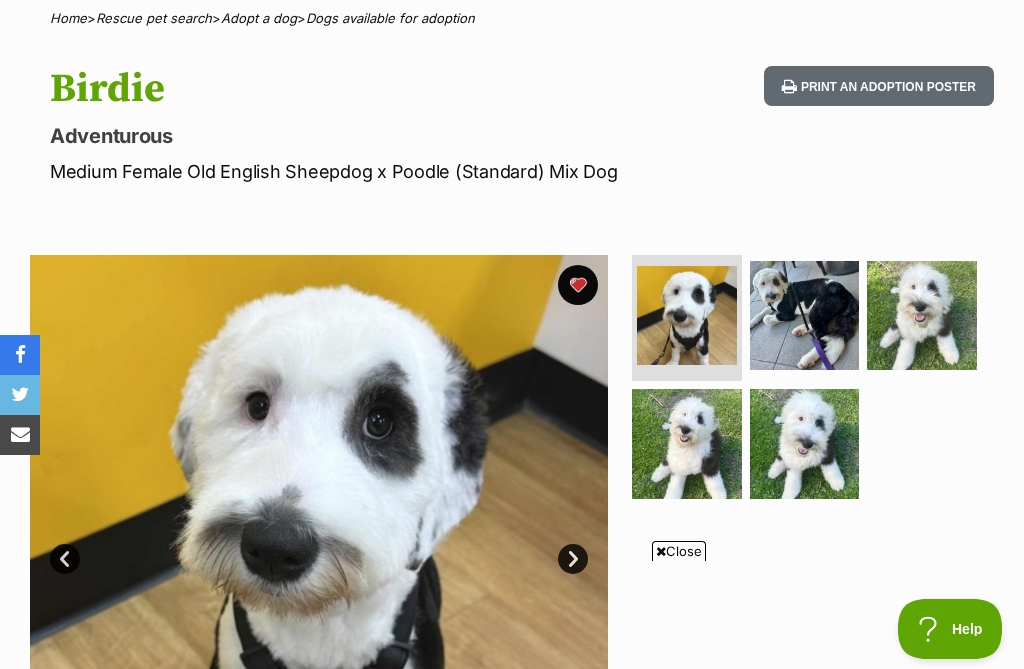 scroll, scrollTop: 0, scrollLeft: 0, axis: both 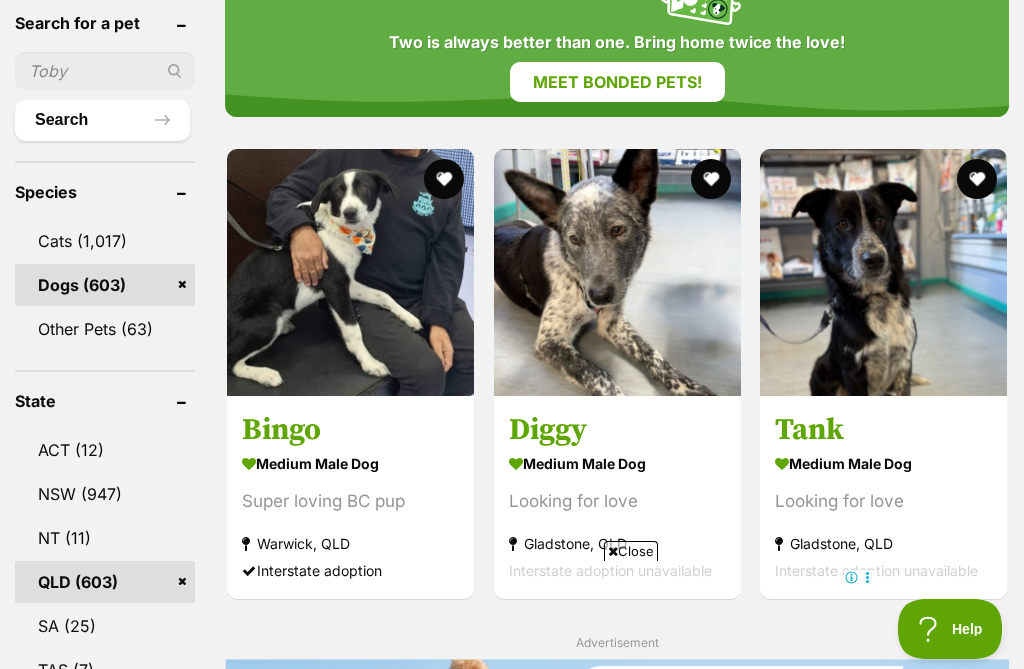 click at bounding box center (350, 272) 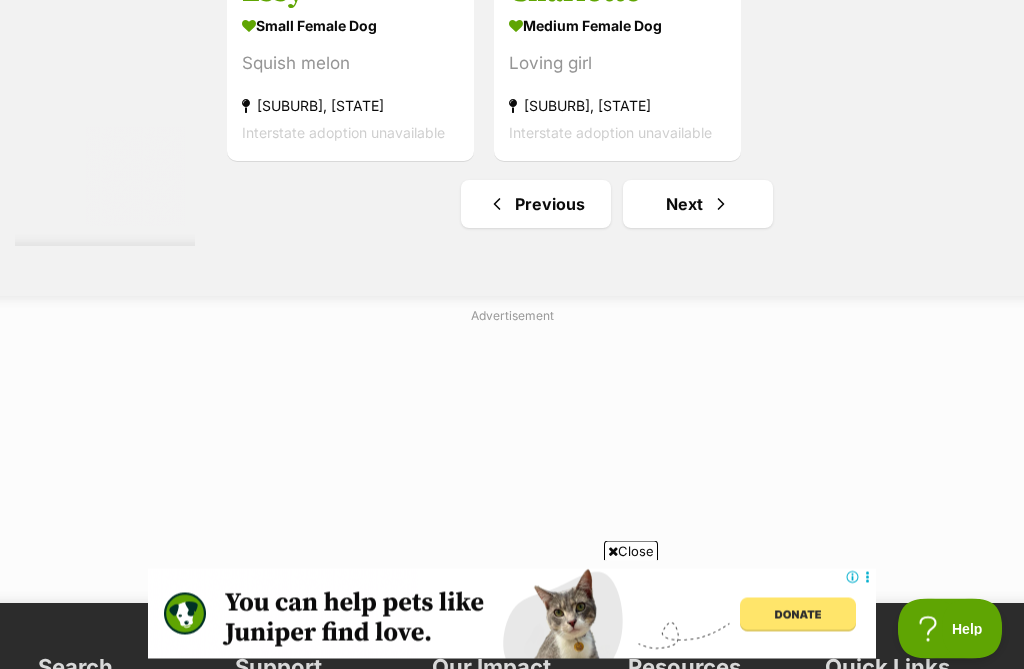 scroll, scrollTop: 4135, scrollLeft: 0, axis: vertical 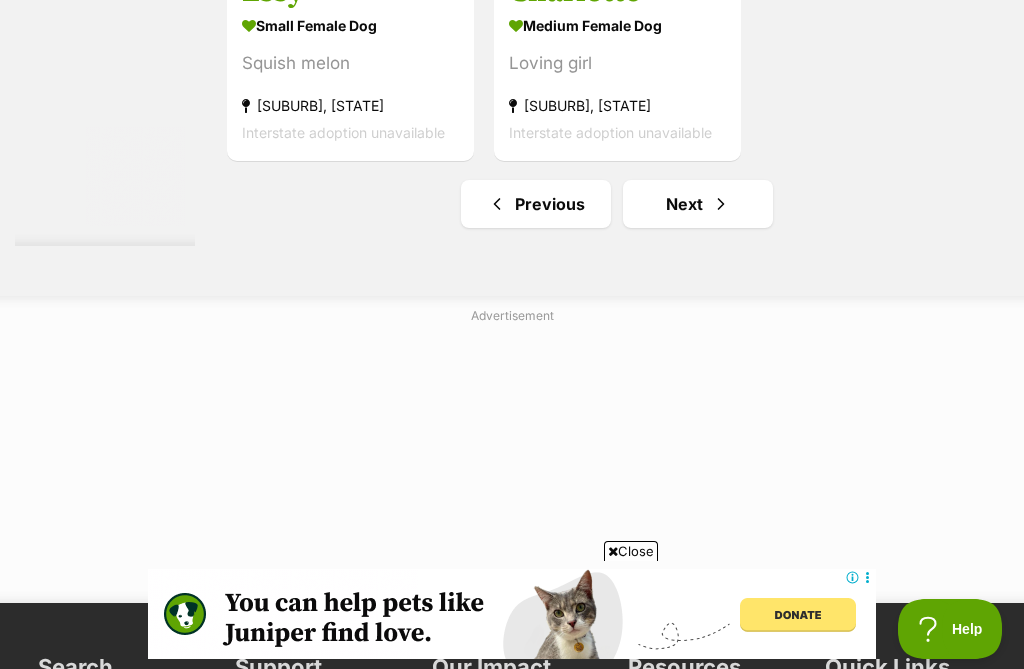 click on "Next" at bounding box center [698, 204] 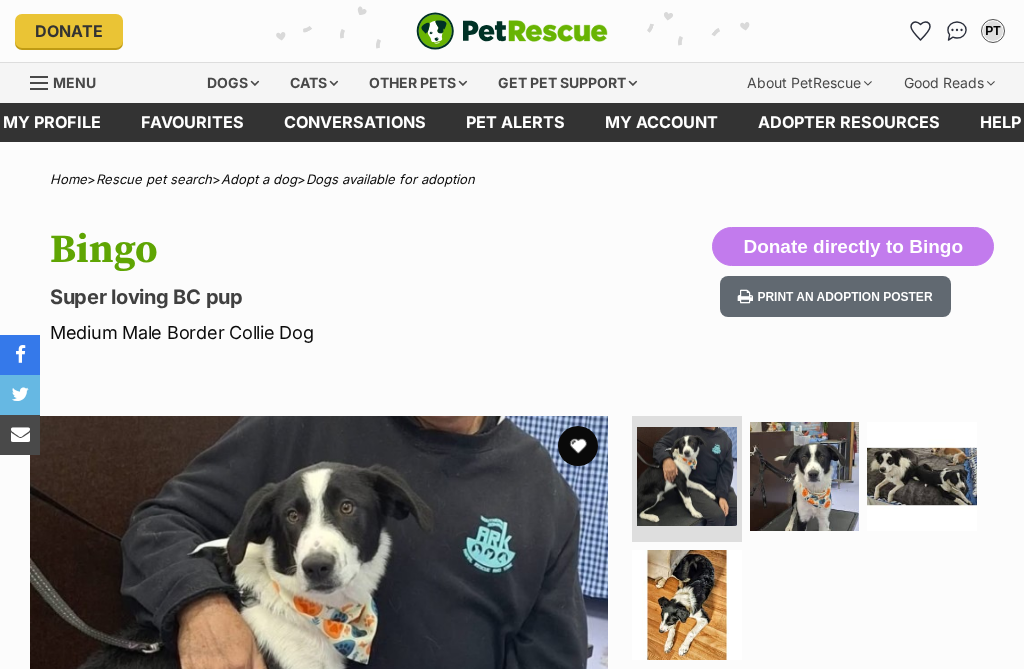 scroll, scrollTop: 0, scrollLeft: 0, axis: both 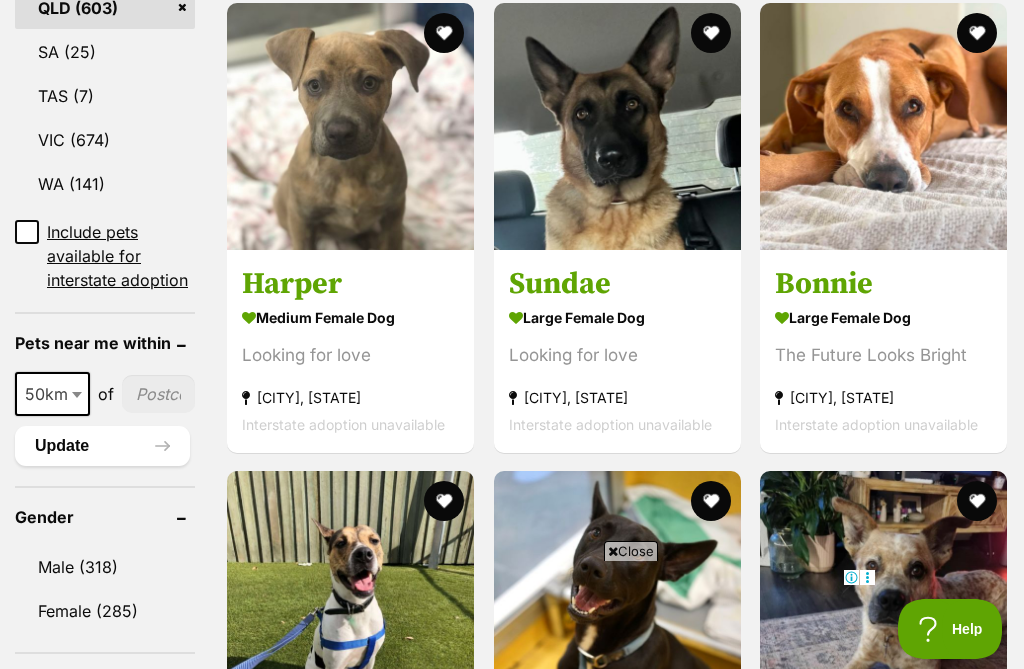 click on "medium female Dog
Looking for love
Wacol, QLD
Interstate adoption unavailable" at bounding box center [350, 369] 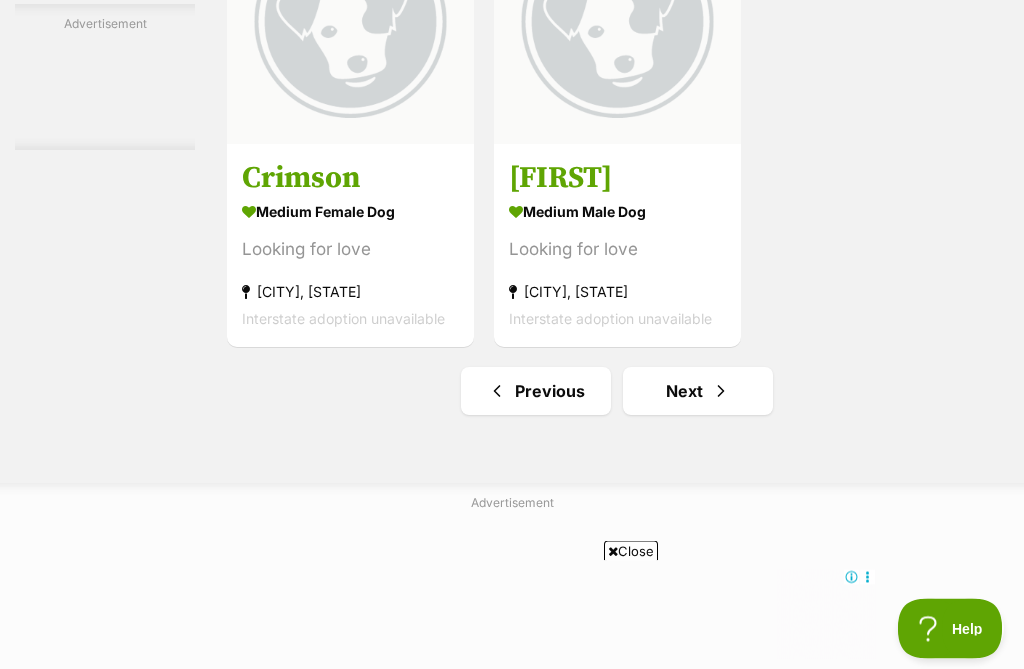 scroll, scrollTop: 3735, scrollLeft: 0, axis: vertical 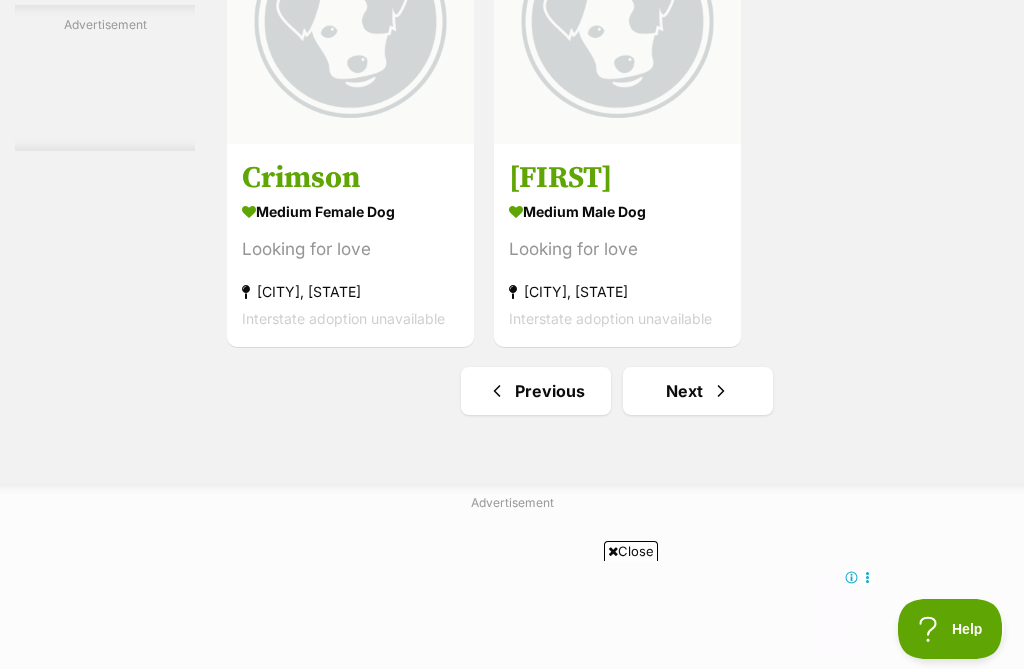 click on "Next" at bounding box center (698, 391) 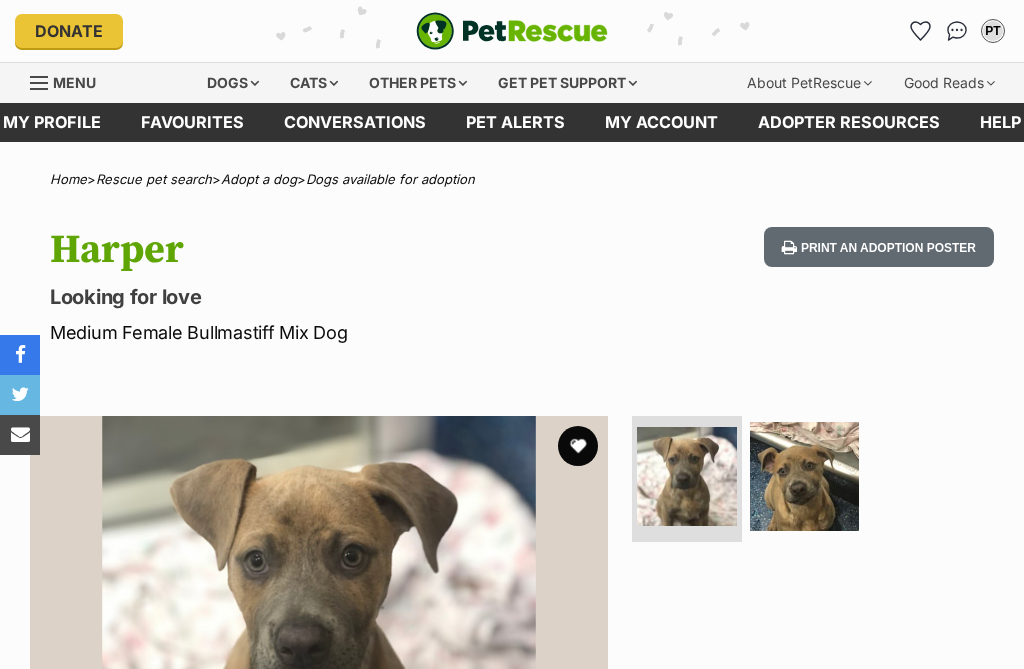 scroll, scrollTop: 0, scrollLeft: 0, axis: both 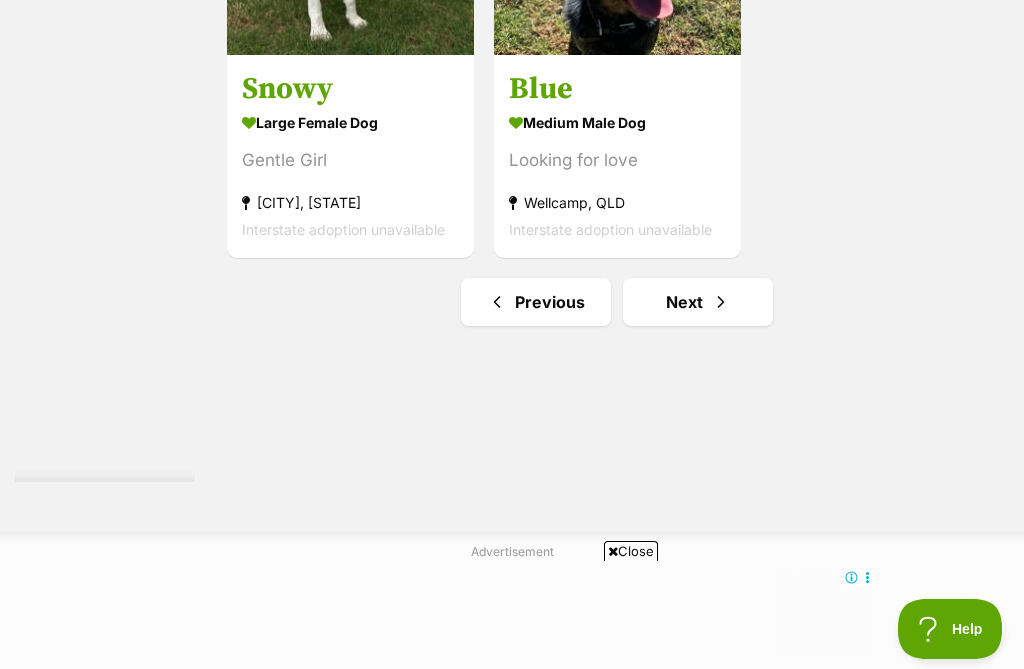 click on "Next" at bounding box center (698, 302) 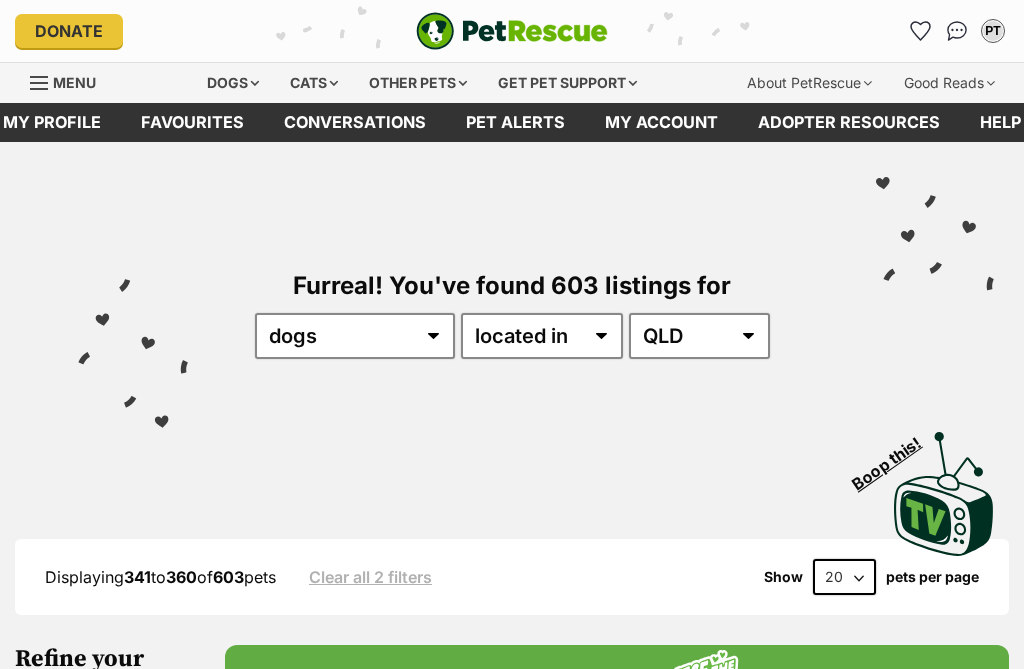 scroll, scrollTop: 191, scrollLeft: 0, axis: vertical 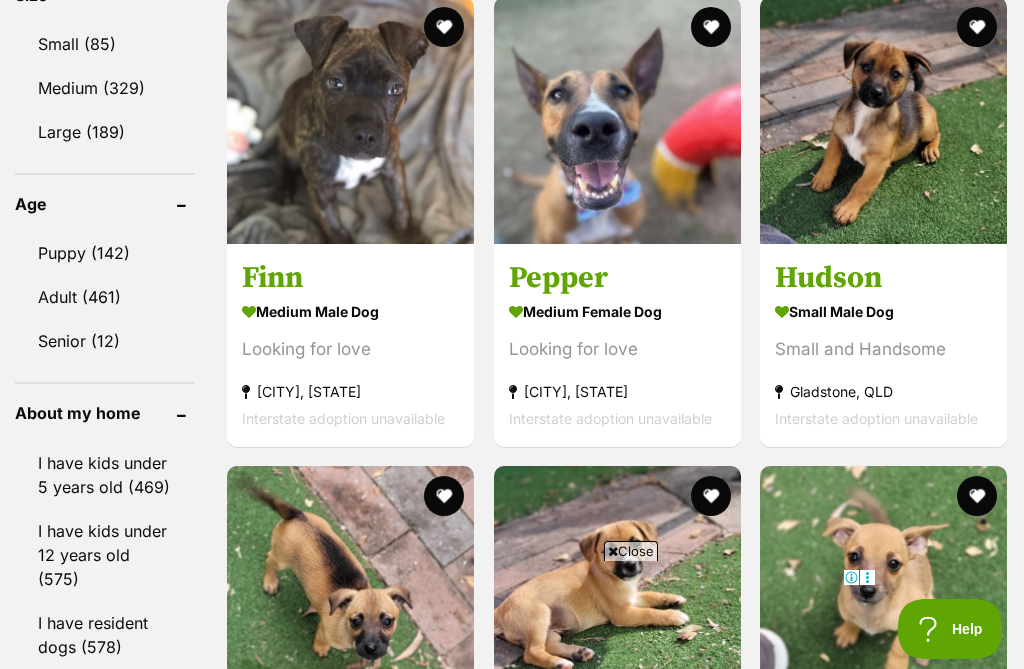 click on "Hudson" at bounding box center [883, 278] 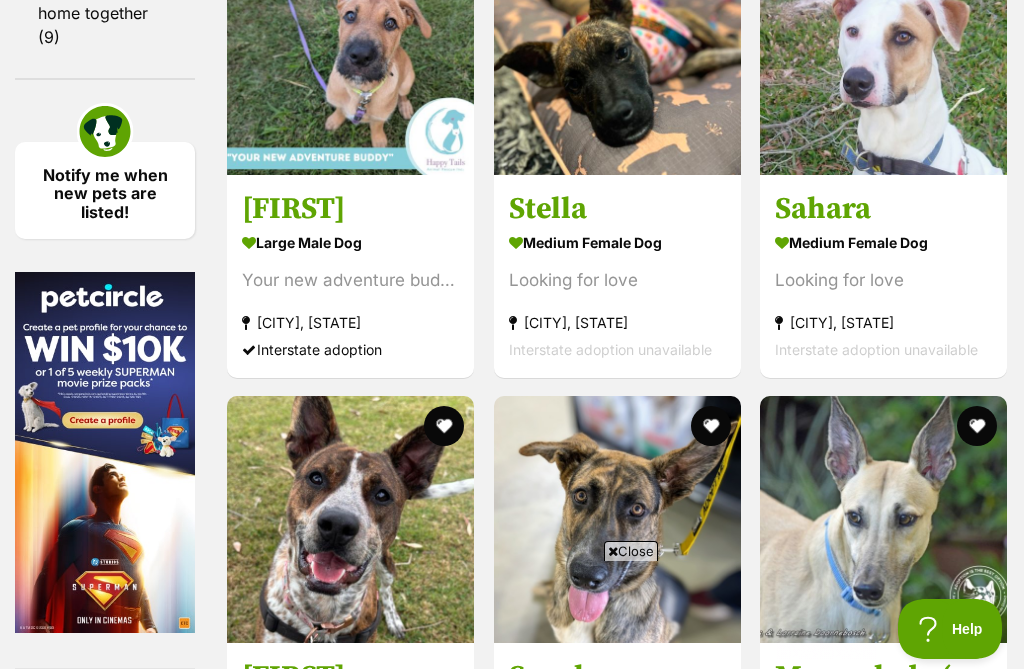 scroll, scrollTop: 0, scrollLeft: 0, axis: both 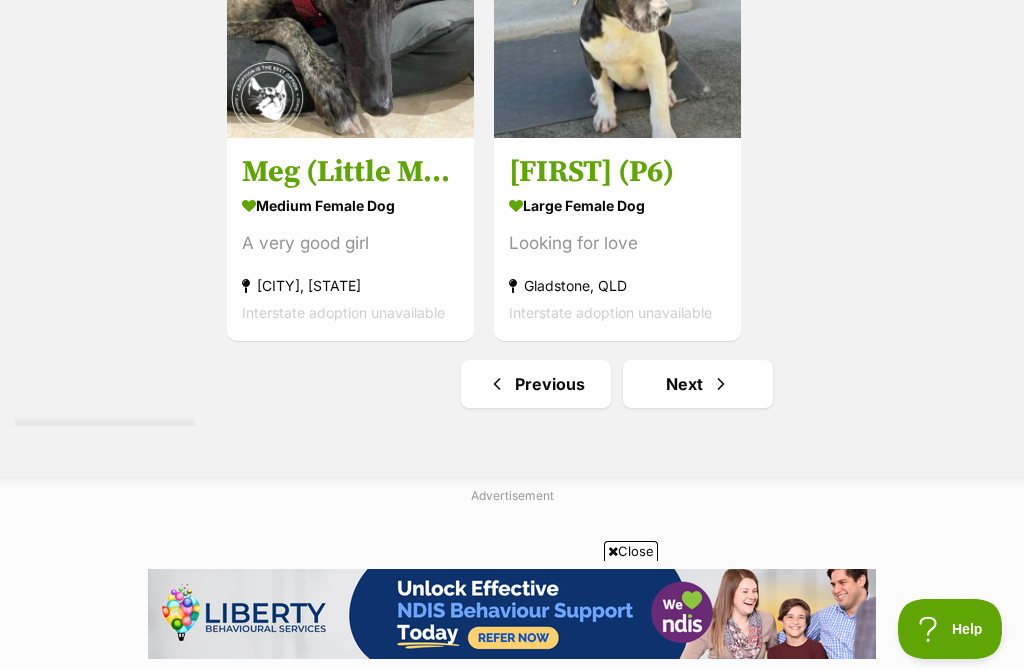 click on "Next" at bounding box center (698, 384) 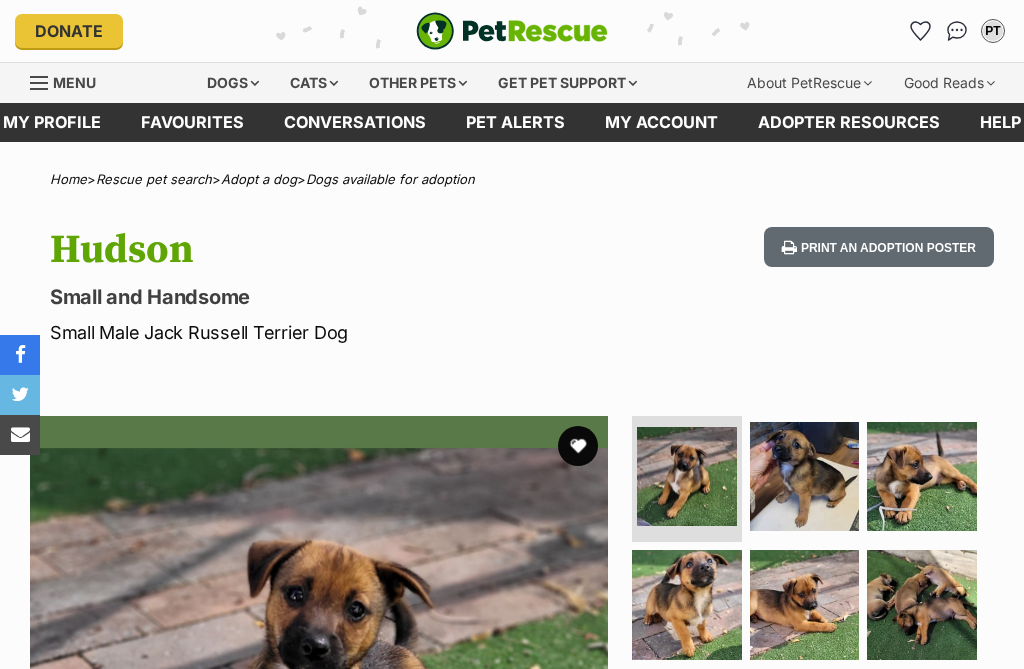 scroll, scrollTop: 277, scrollLeft: 0, axis: vertical 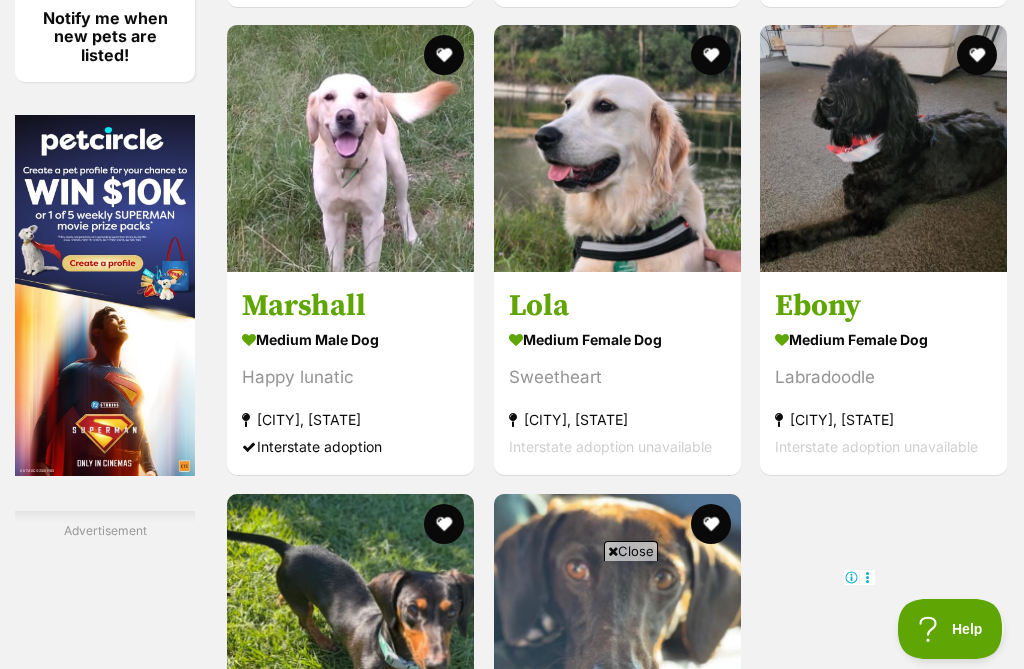 click on "medium female Dog" at bounding box center [883, 339] 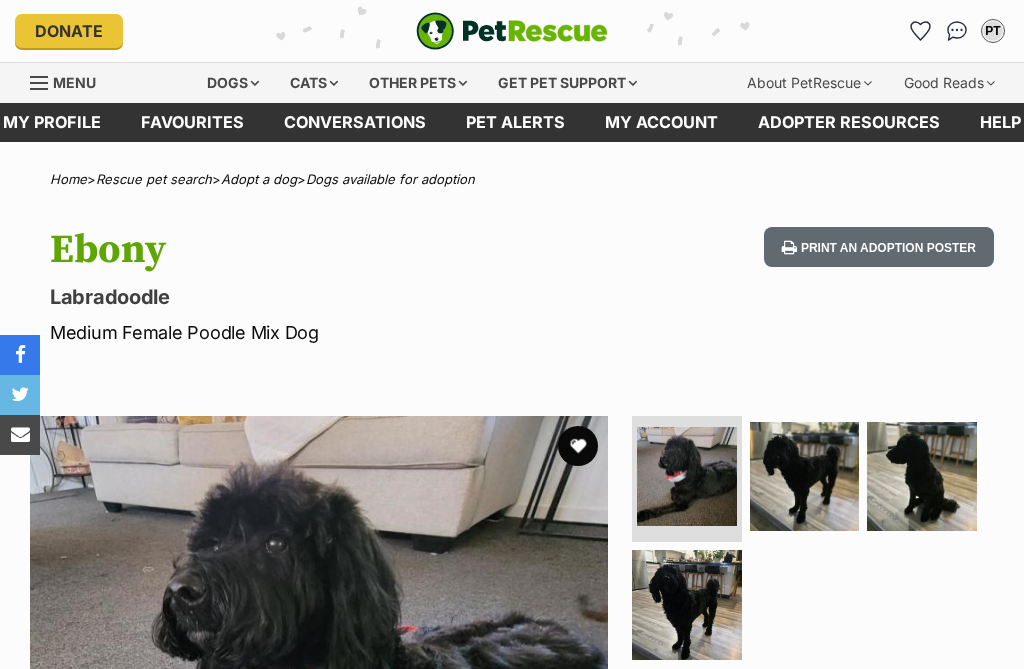 scroll, scrollTop: 0, scrollLeft: 0, axis: both 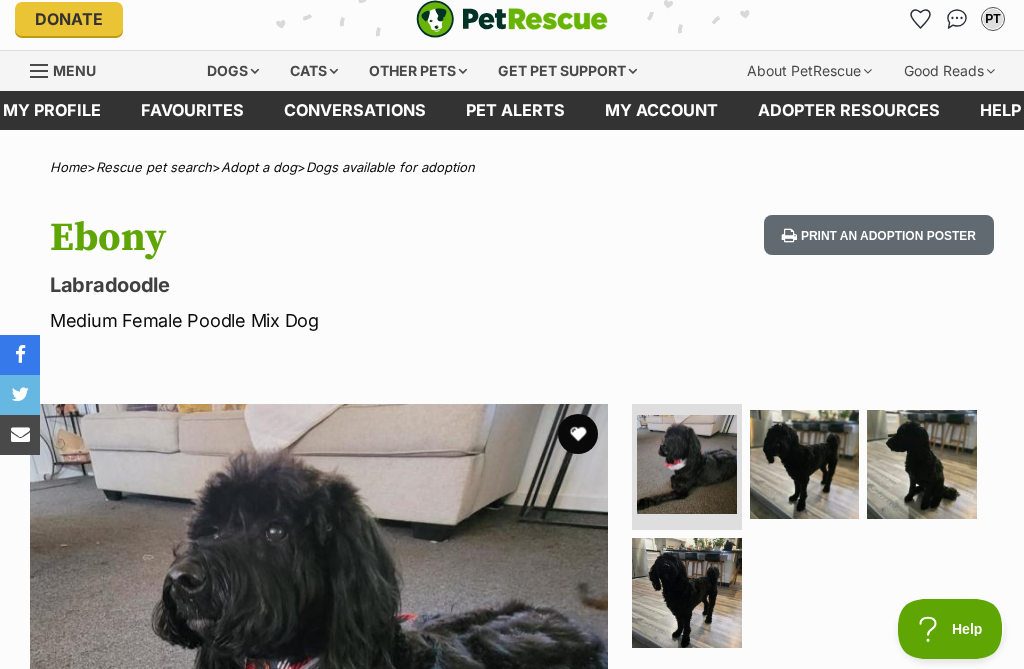 click at bounding box center (578, 434) 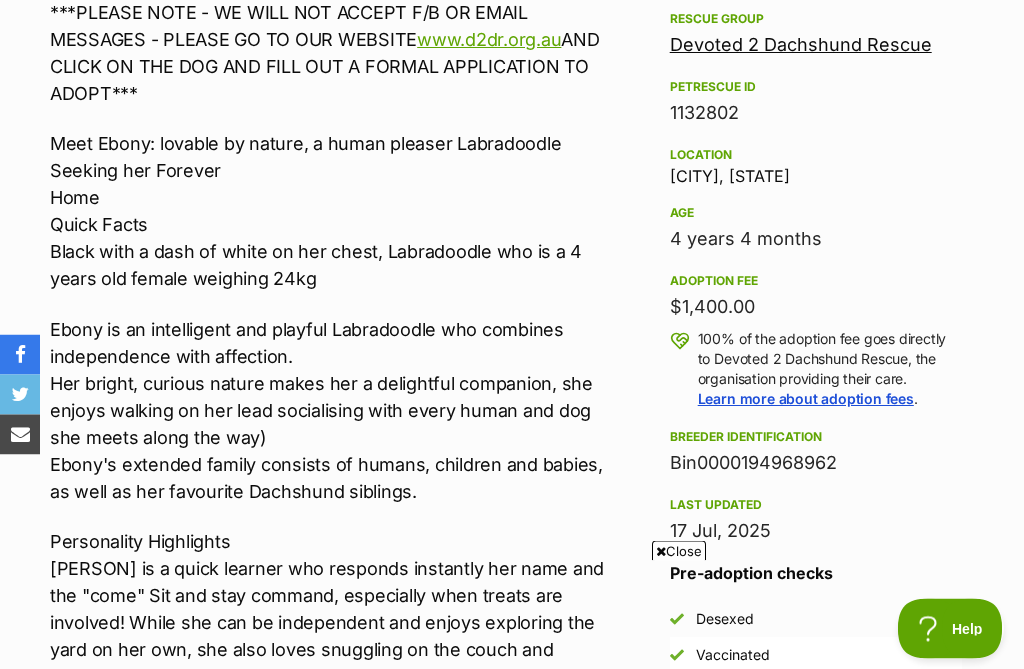 scroll, scrollTop: 1127, scrollLeft: 0, axis: vertical 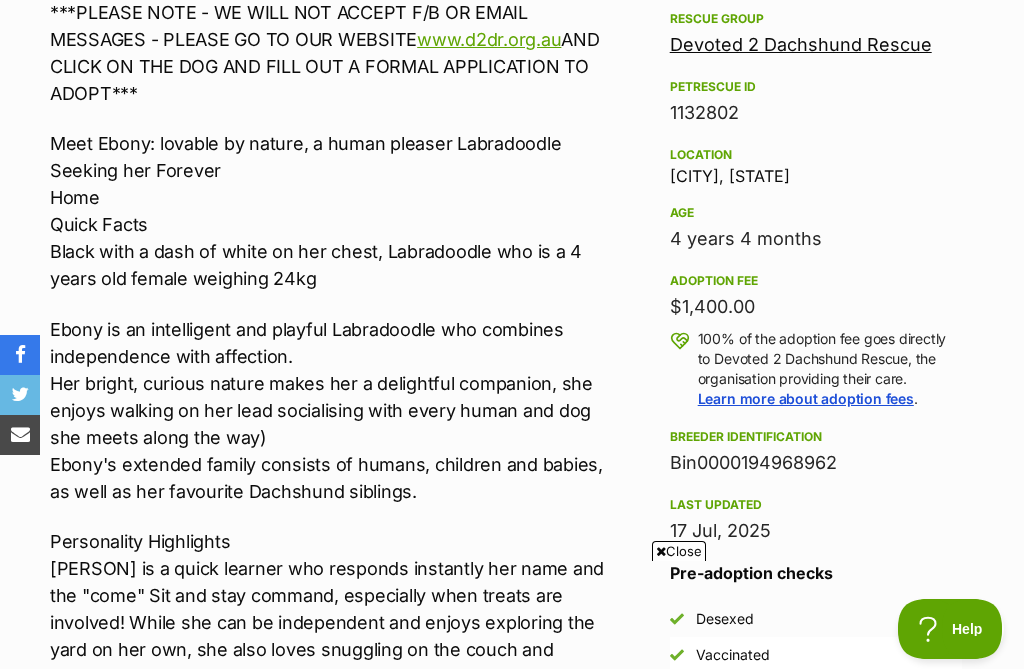 click on "Devoted 2 Dachshund Rescue" at bounding box center [801, 44] 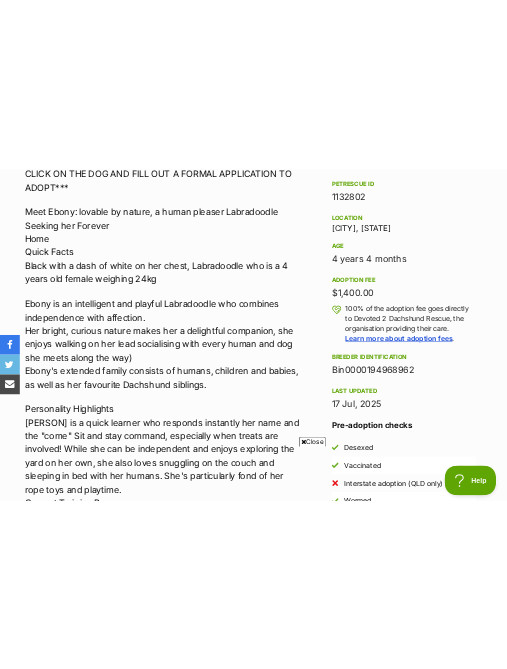 scroll, scrollTop: 2344, scrollLeft: 0, axis: vertical 